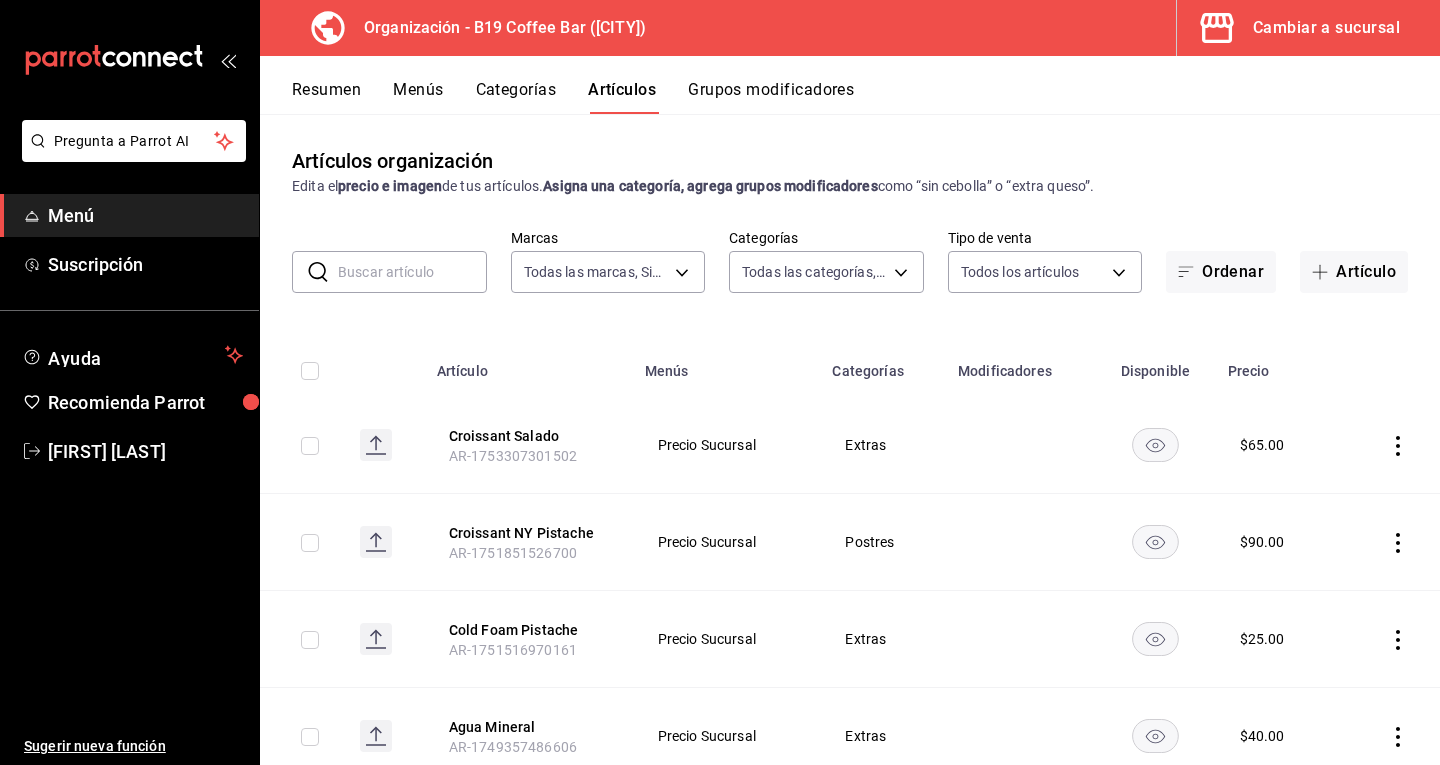 scroll, scrollTop: 0, scrollLeft: 0, axis: both 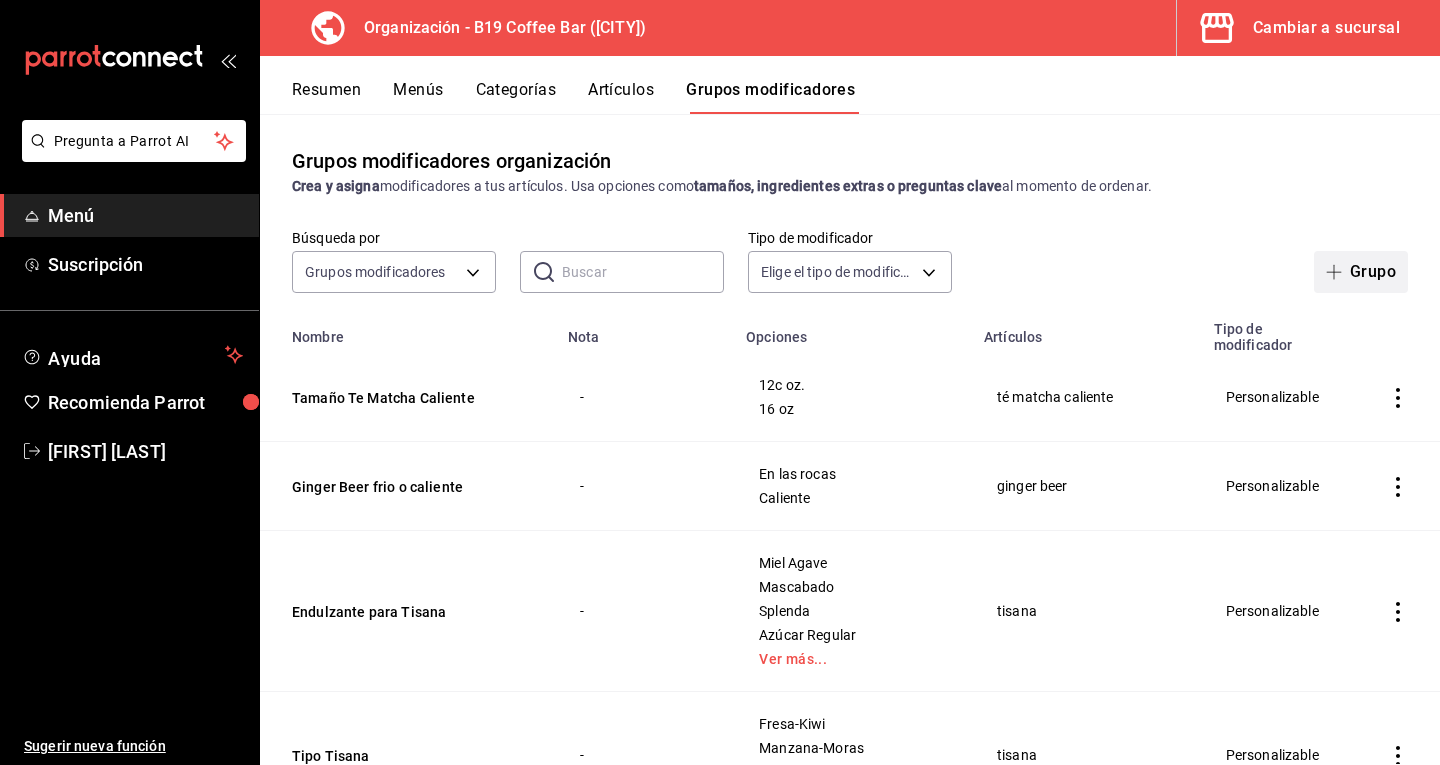 click on "Grupo" at bounding box center (1361, 272) 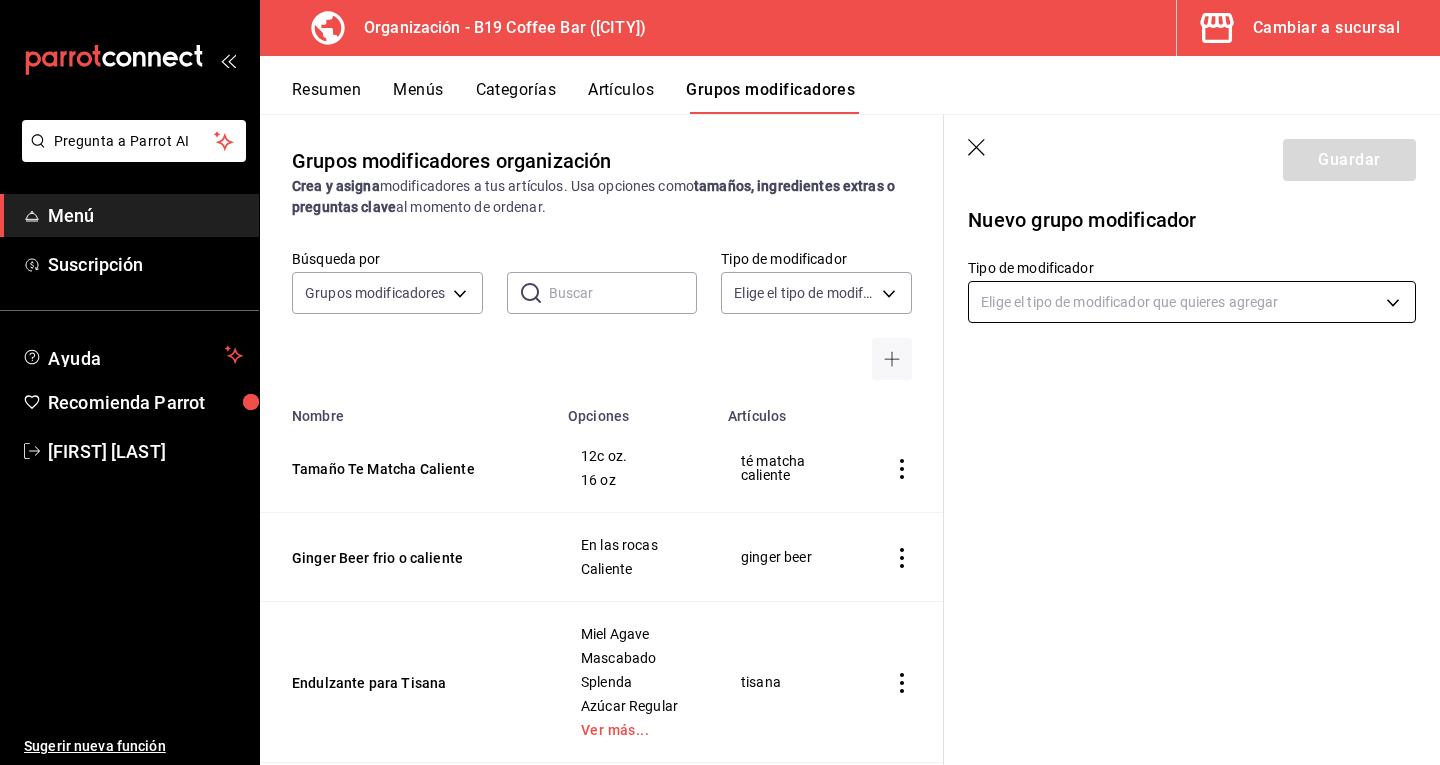 click on "Pregunta a Parrot AI Menú   Suscripción   Ayuda Recomienda Parrot   [FIRST] [LAST]   Sugerir nueva función   Organización - B19 Coffee Bar ([CITY]) Cambiar a sucursal Resumen Menús Categorías Artículos Grupos modificadores Grupos modificadores organización Crea y asigna  modificadores a tus artículos. Usa opciones como  tamaños, ingredientes extras o preguntas clave  al momento de ordenar. Búsqueda por Grupos modificadores GROUP ​ ​ Tipo de modificador Elige el tipo de modificador Nombre Opciones Artículos Tamaño Te Matcha Caliente 12c oz. 16 oz té matcha caliente Ginger Beer frio o caliente En las rocas Caliente ginger beer Endulzante para Tisana Miel Agave Mascabado Splenda Azúcar Regular Ver más... tisana Tipo Tisana Fresa-Kiwi Manzana-Moras Piña-Manzana-Coco-Curcuma tisana Tisana Fria o Caliente Fria Caliente tisana Tipo de Agua Mineral Natural limonada lavanda Tamaño para Americano Caliente 8 oz 12 oz 16 oz Espresso Americano Caliente Esencia para Matcha Sin Endulzar Vainilla -" at bounding box center [720, 382] 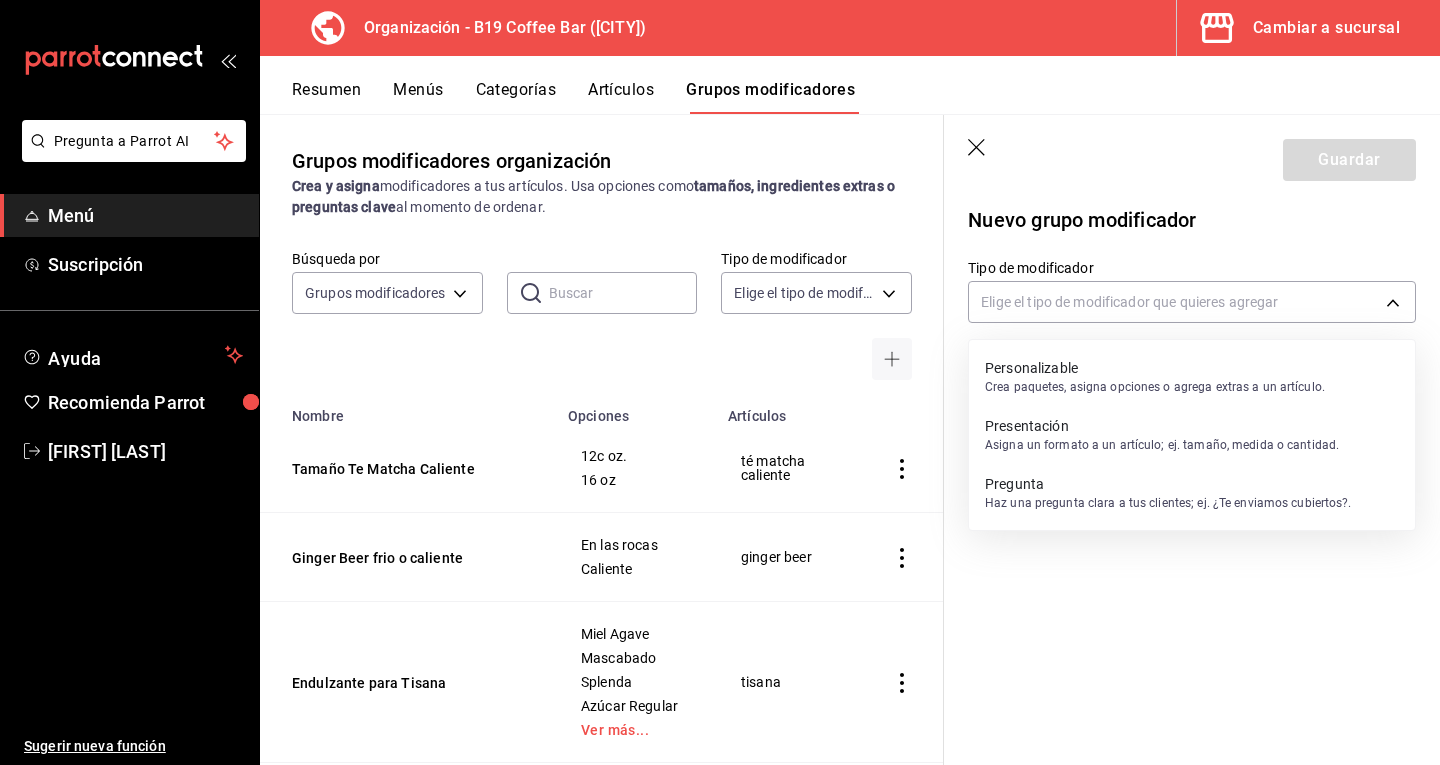 click on "Haz una pregunta clara a tus clientes; ej. ¿Te enviamos cubiertos?." at bounding box center (1168, 503) 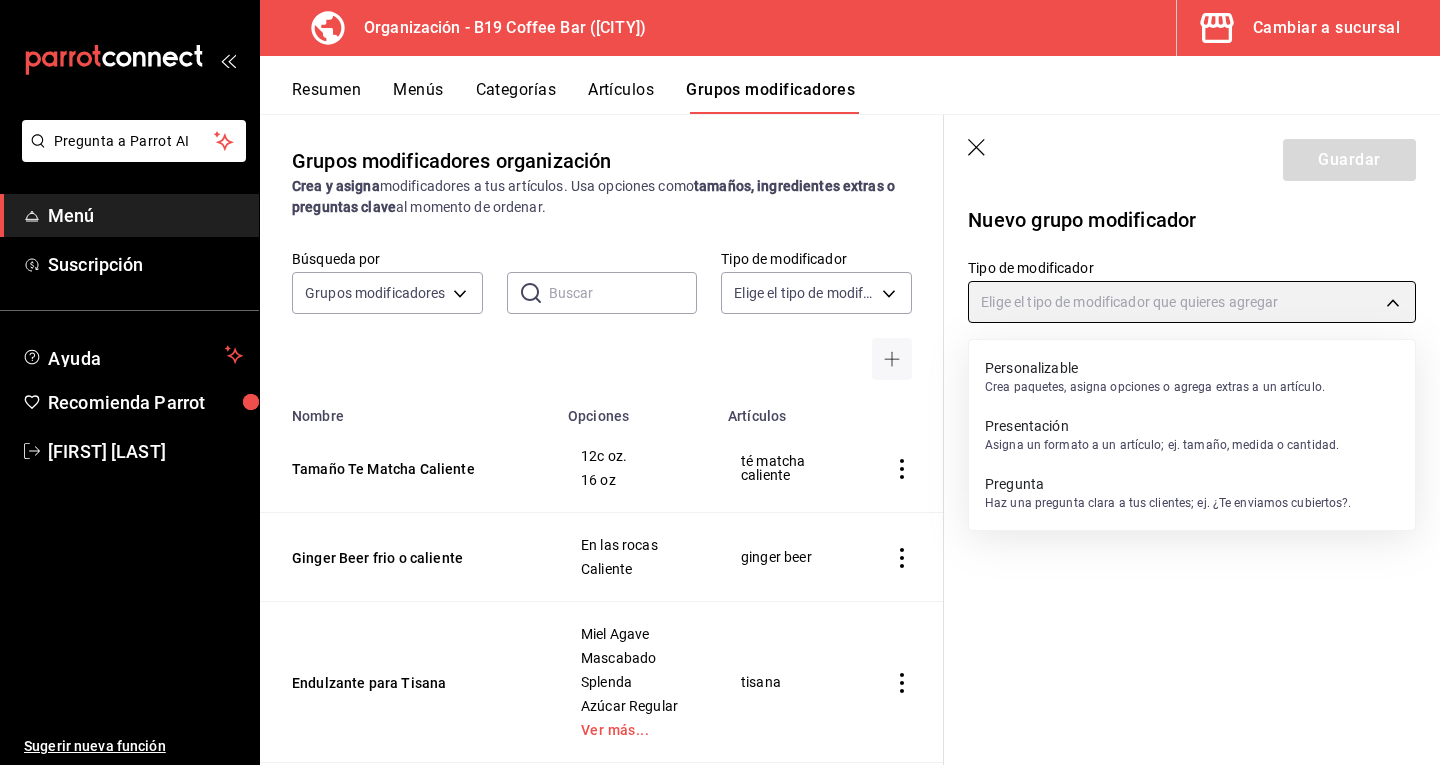 type on "QUESTION" 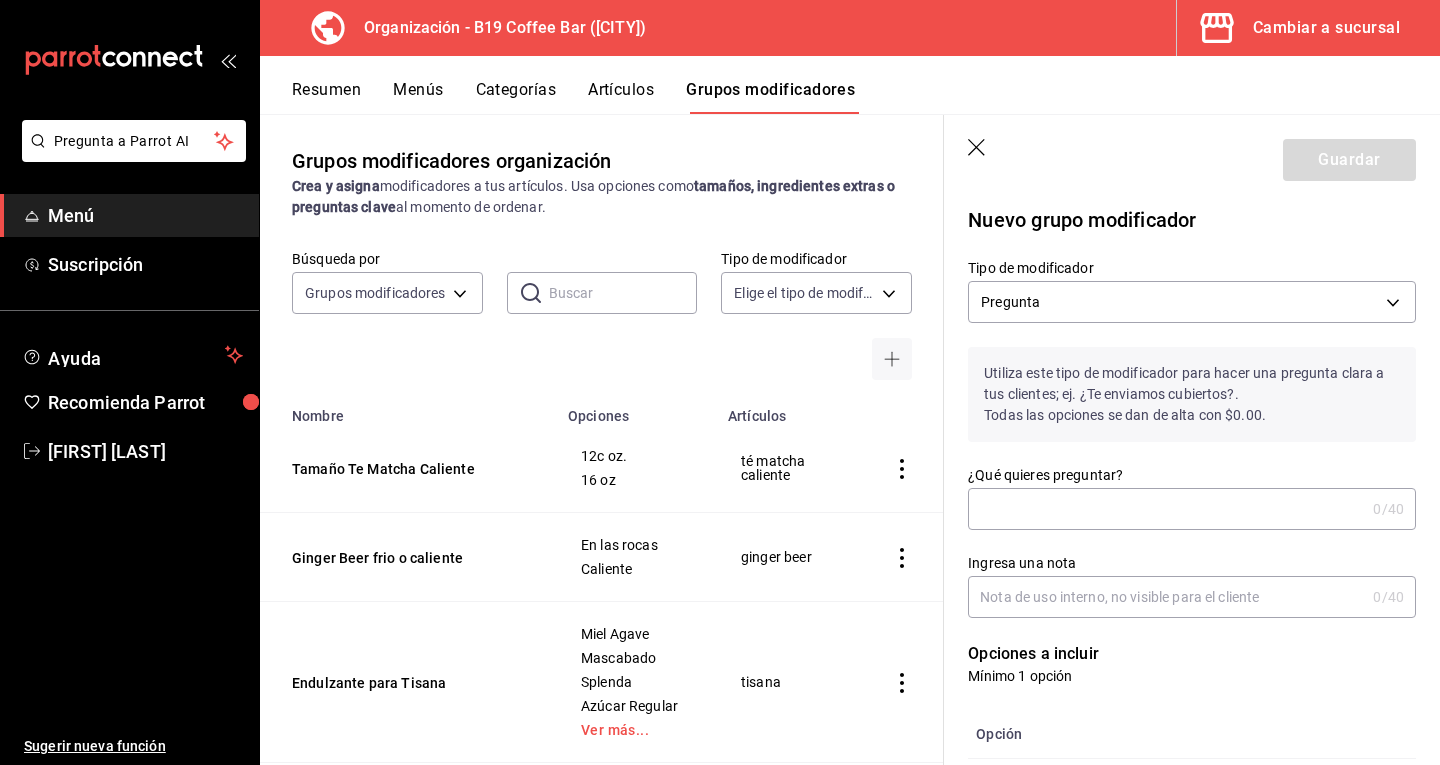 click on "¿Qué quieres preguntar?" at bounding box center (1166, 509) 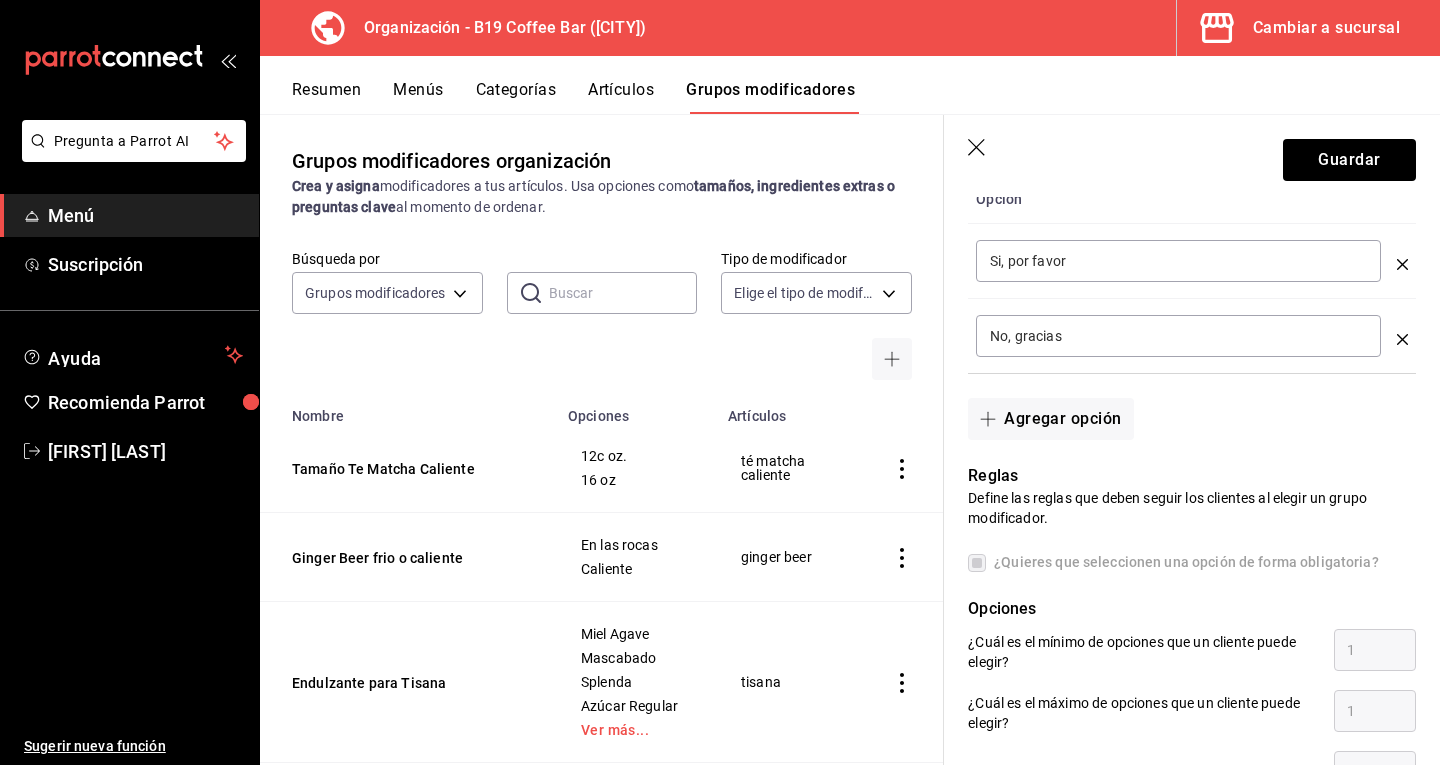 scroll, scrollTop: 600, scrollLeft: 0, axis: vertical 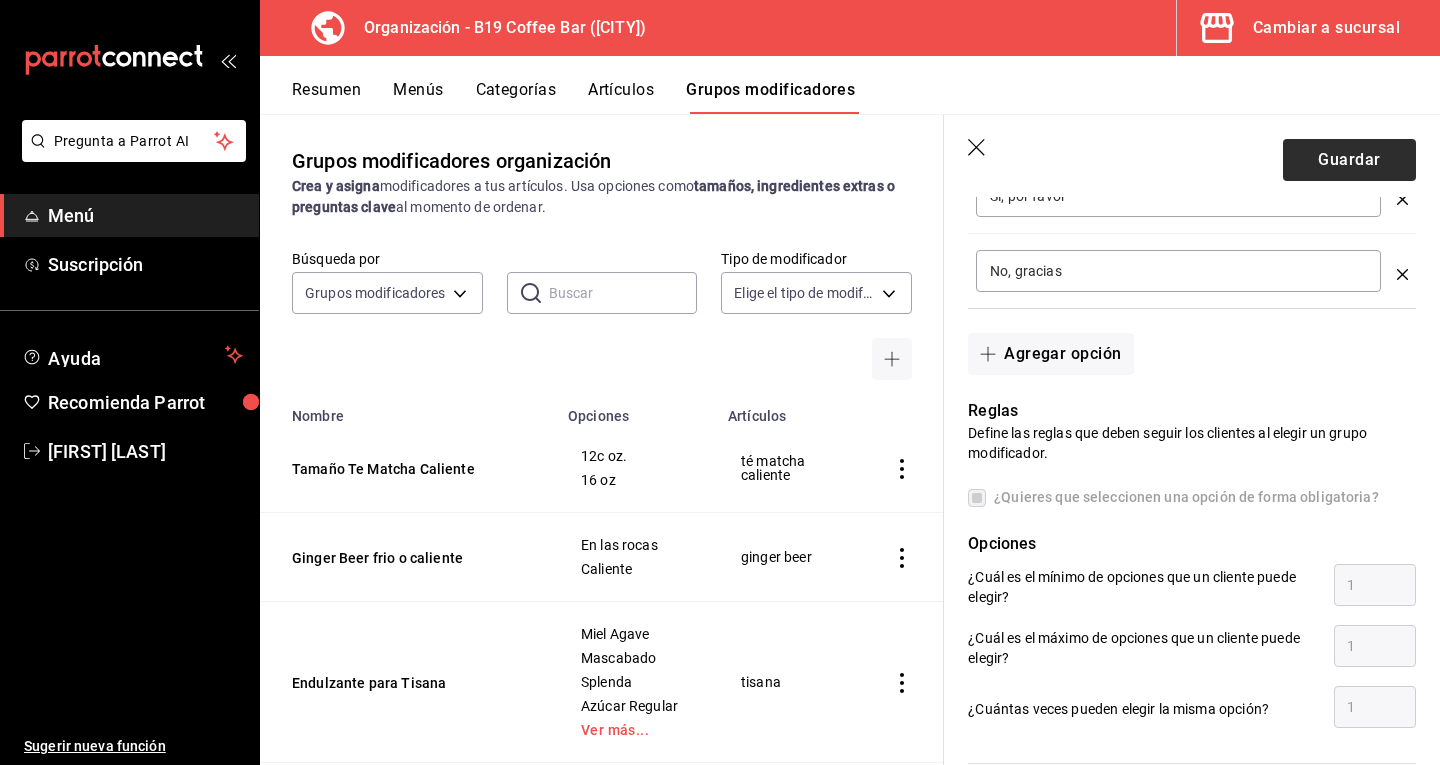 type on "Queso parmesano" 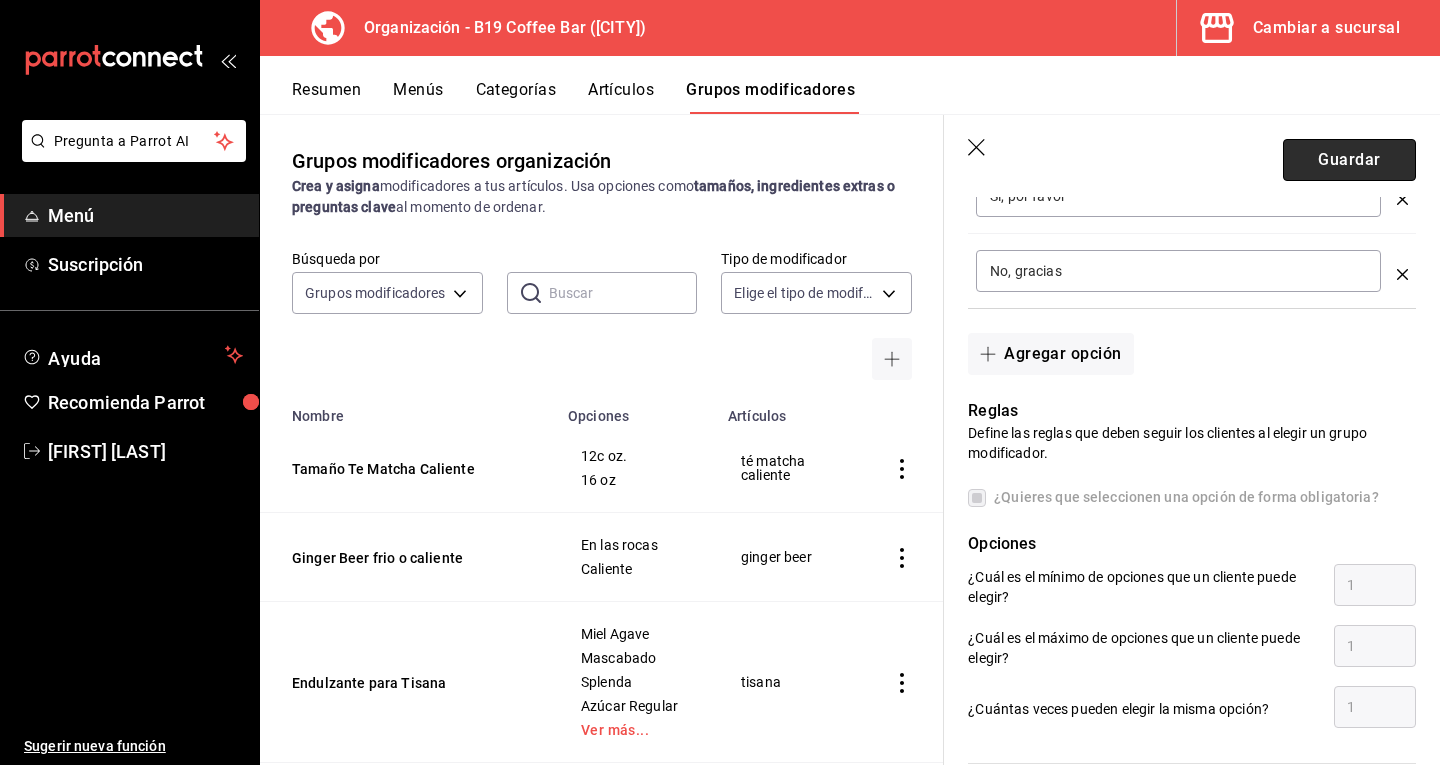 click on "Guardar" at bounding box center [1349, 160] 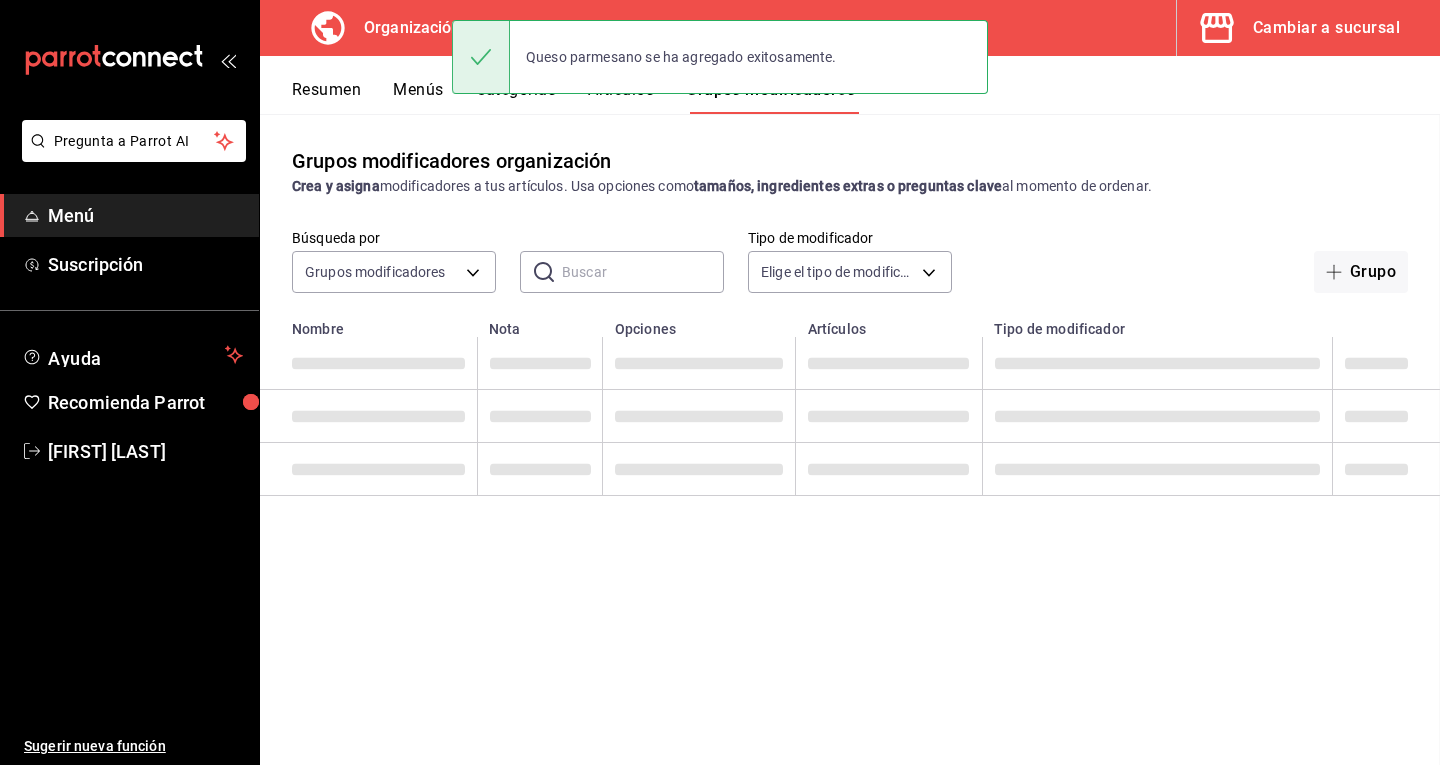 scroll, scrollTop: 0, scrollLeft: 0, axis: both 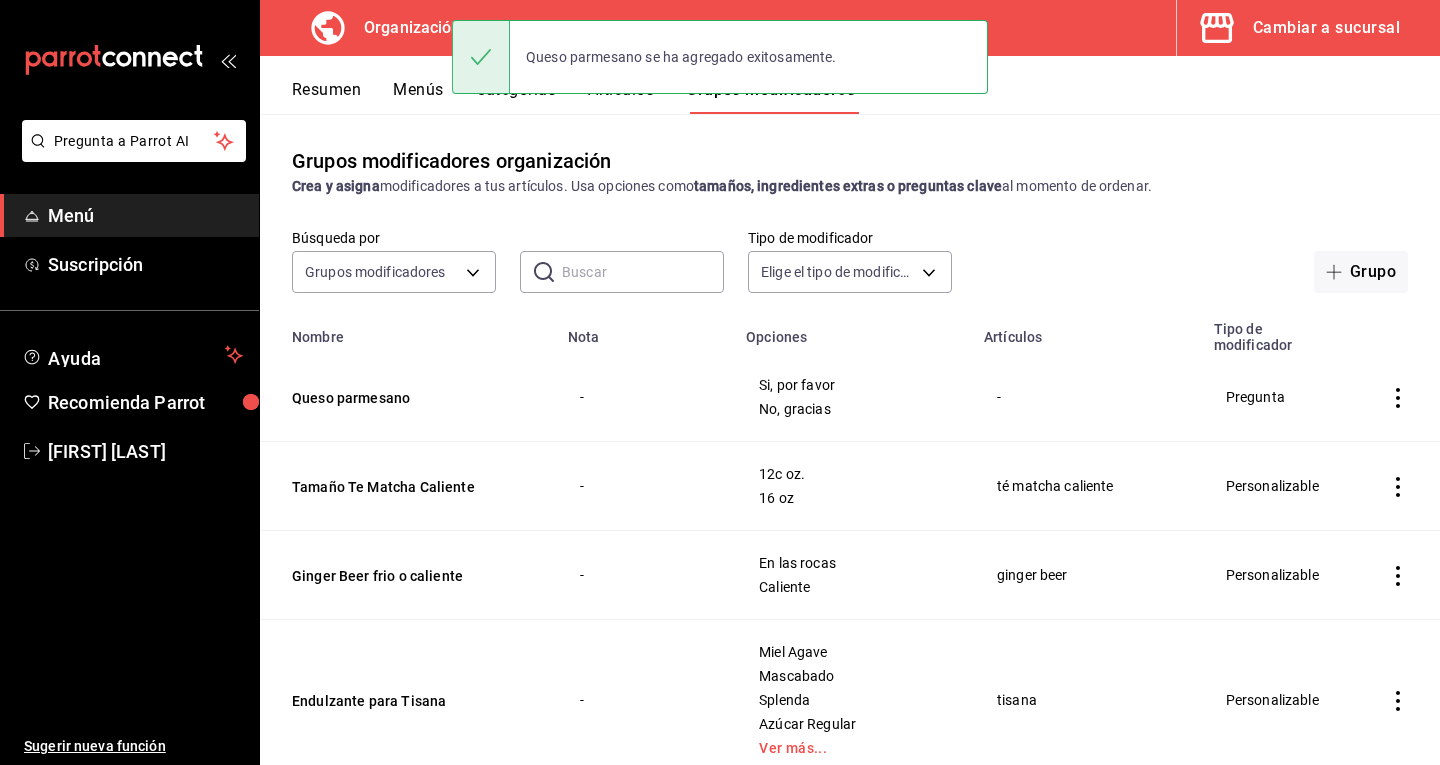 click on "Resumen Menús Categorías Artículos Grupos modificadores" at bounding box center (866, 97) 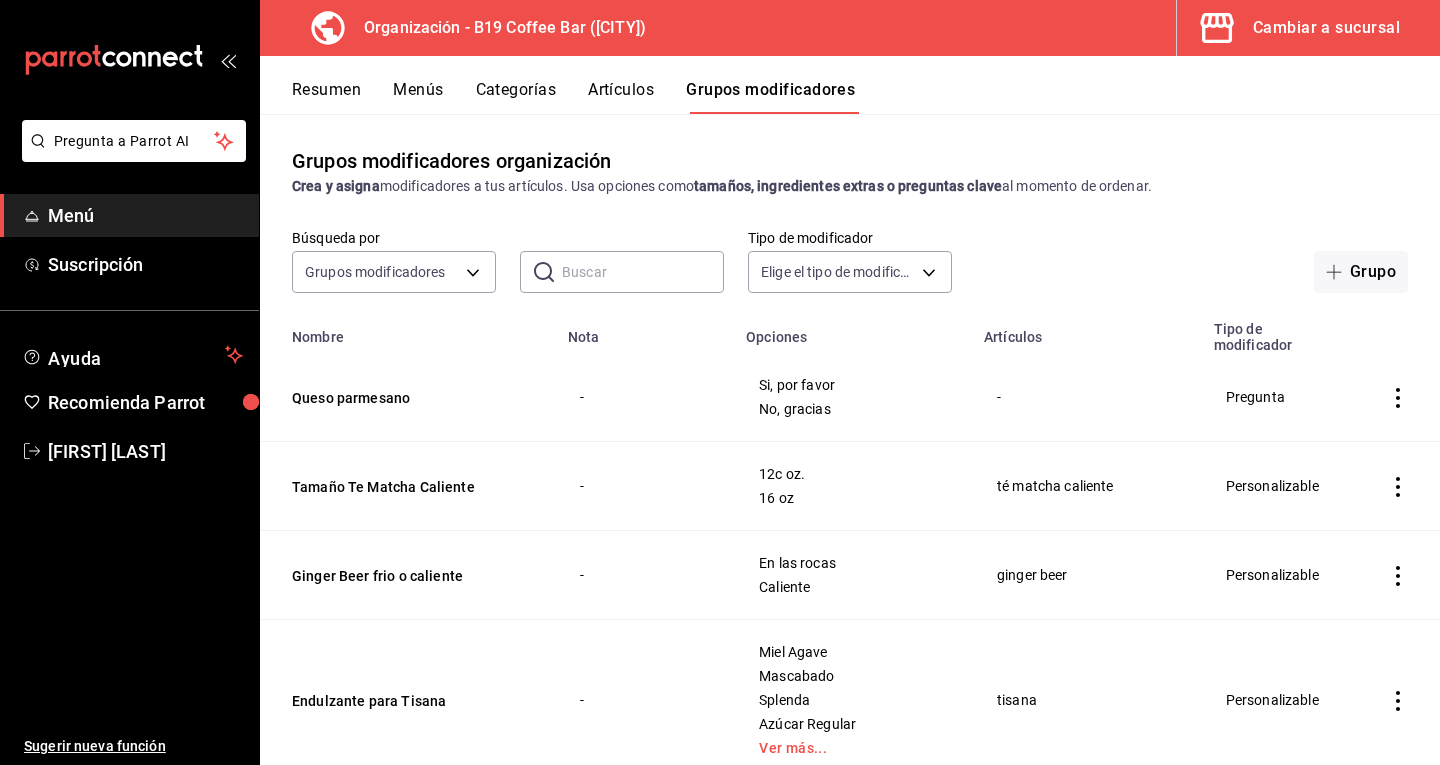 click on "Artículos" at bounding box center [621, 97] 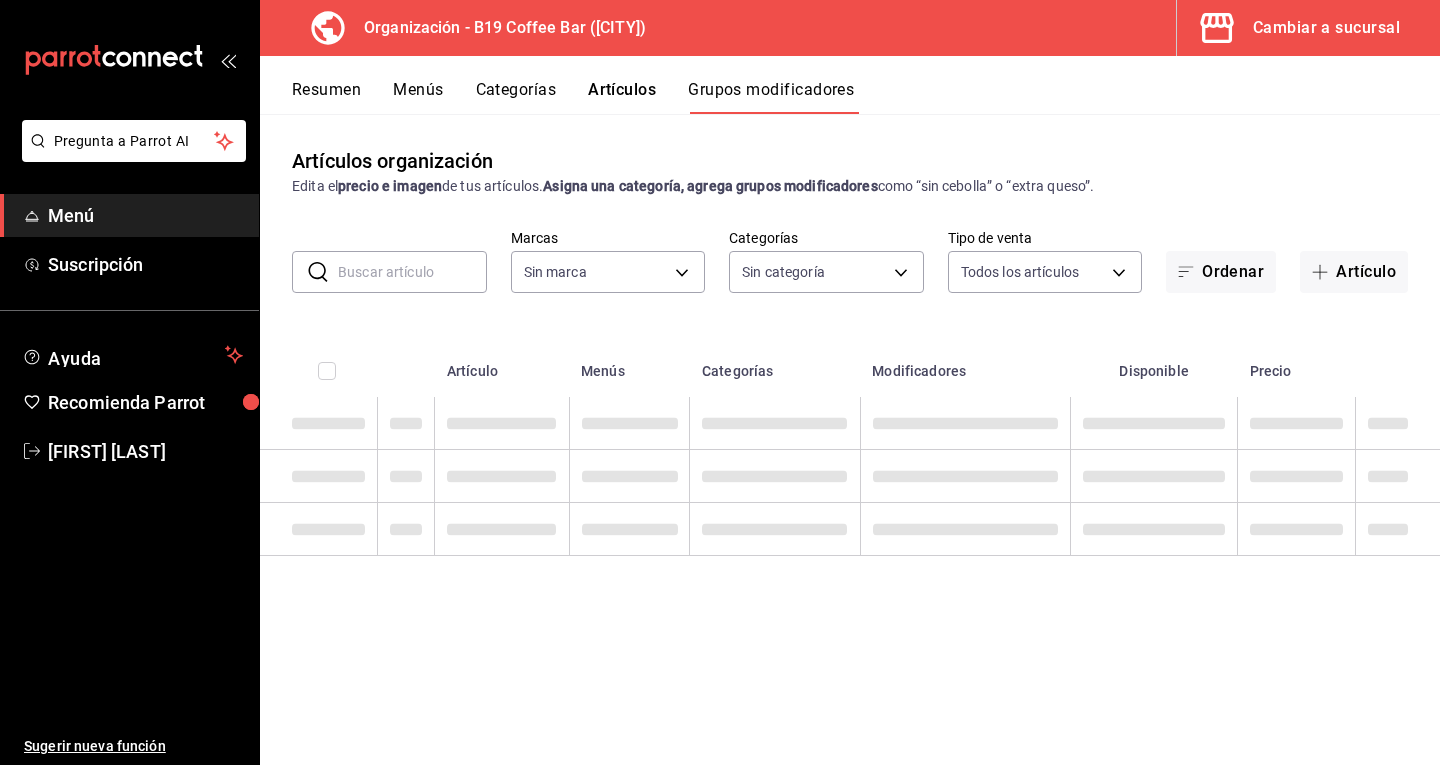type on "f10411eb-8918-4759-a89b-b9e8856e68d2" 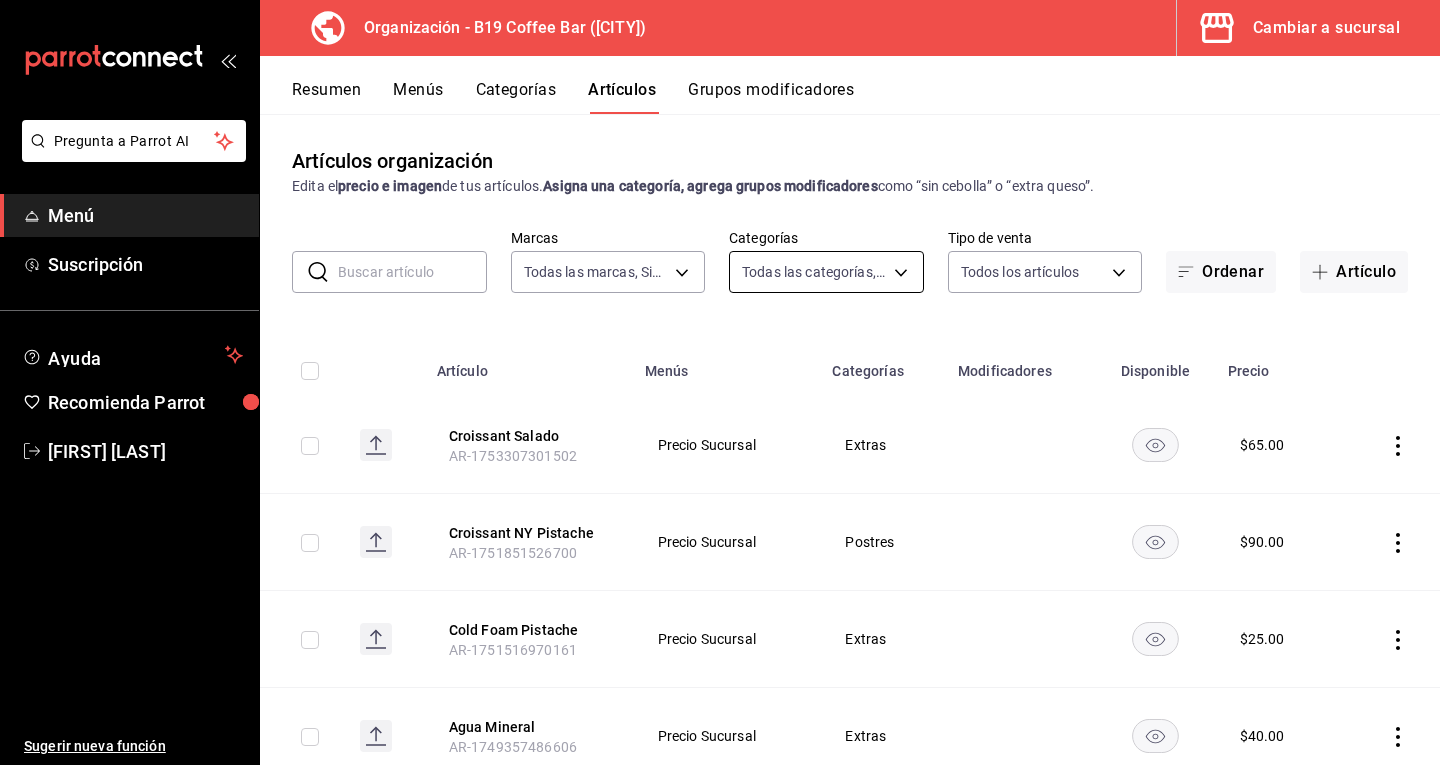 type on "f10411eb-8918-4759-a89b-b9e8856e68d2" 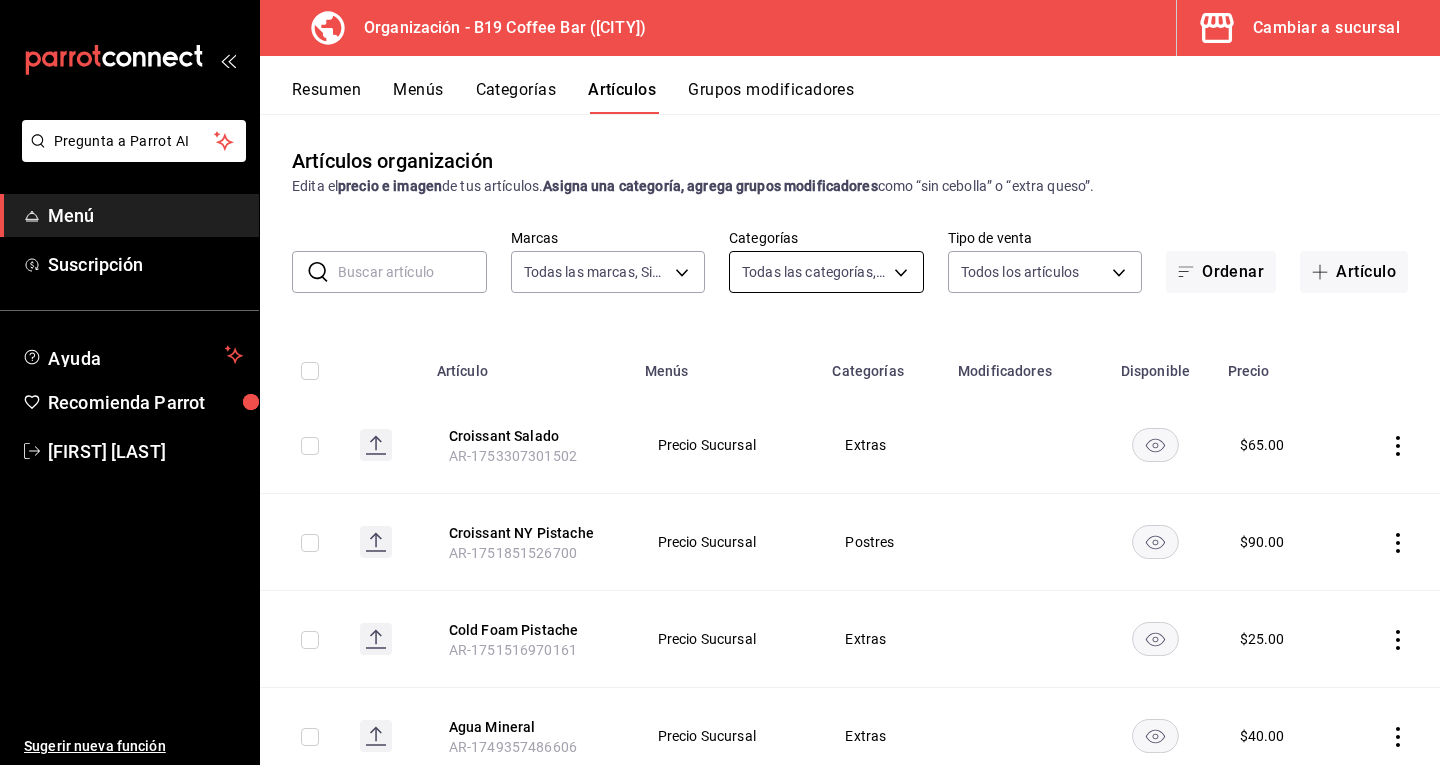 type on "8bbb1529-b9a5-4e11-bd27-d2ac02d25a93,b43d6b95-37c2-4446-93ba-dea26747be00,8f0334e7-0d65-48b3-ac4b-f4d50b9b2503,7b7eb2a9-1564-4410-9179-bc1c85ee65e5,1ae45f84-f1fa-4ef2-be7a-cb8f3b696558,f6753bc1-8d84-4fd2-a4c9-494c8d4ae512,d0c3c7dc-9297-4fcc-848a-26f2bfc1c3c9,afbf4cd4-4a14-4774-b20d-8bb247c8b8a6,b466f4bf-665e-443d-8696-6d89ea4112ef,d0d97d46-88b6-4323-8017-eb665cc0e802" 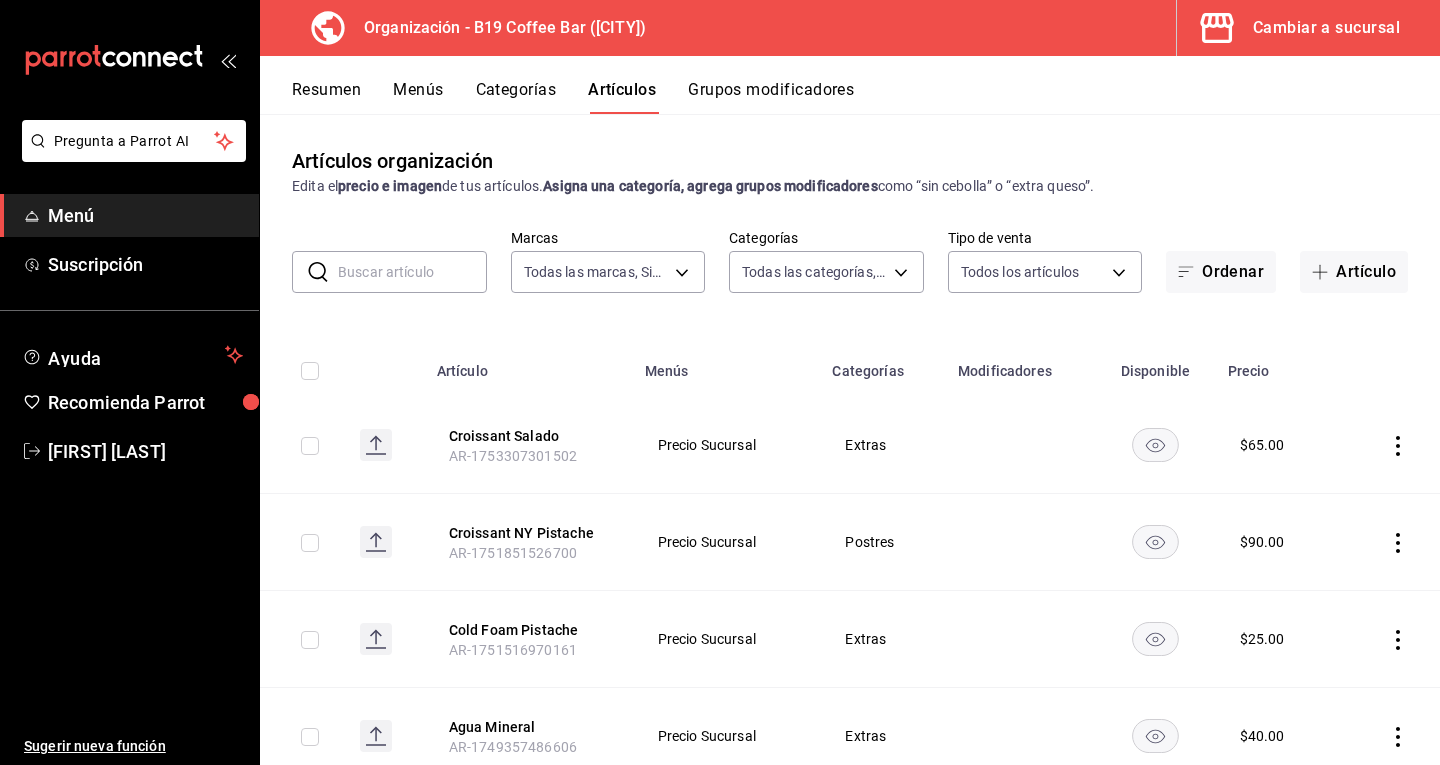 click at bounding box center (412, 272) 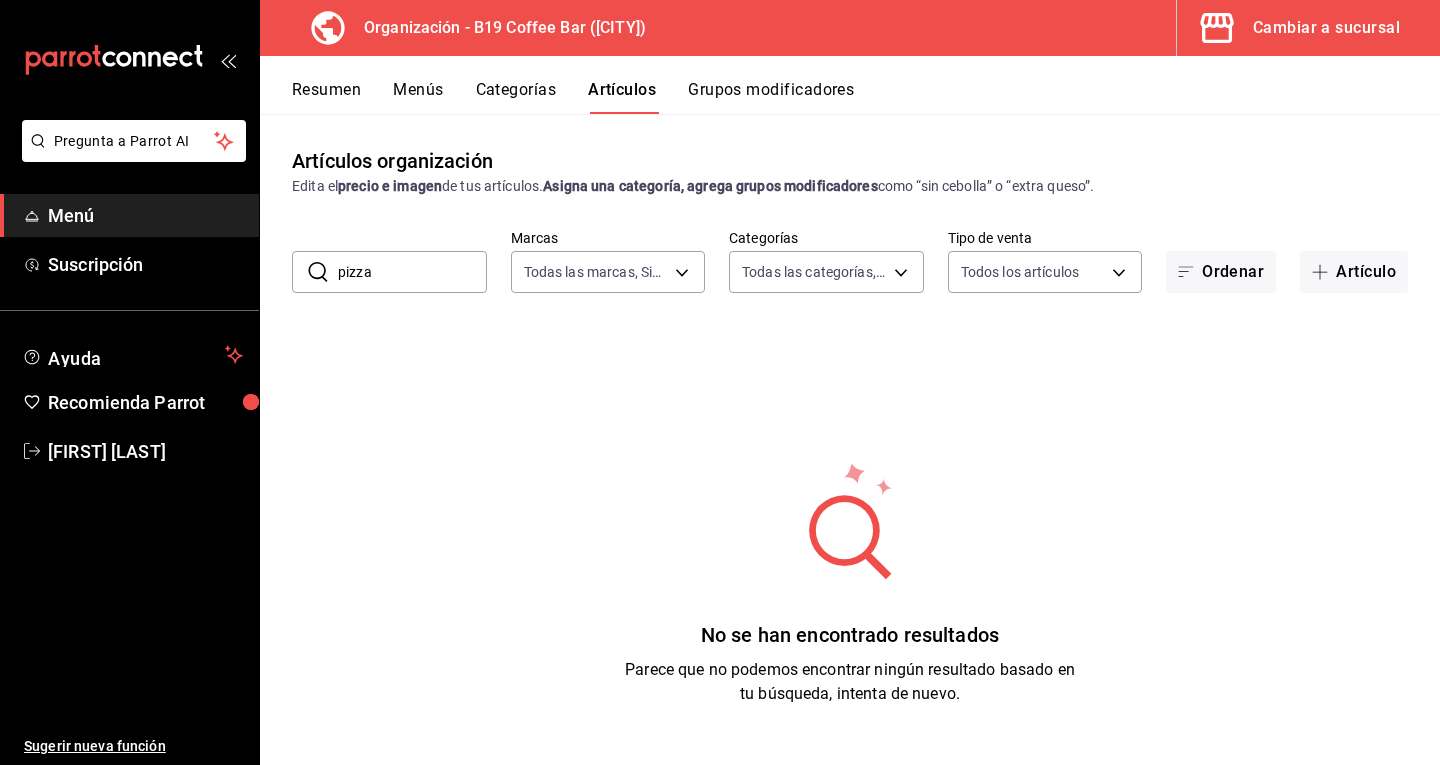 type on "pizza" 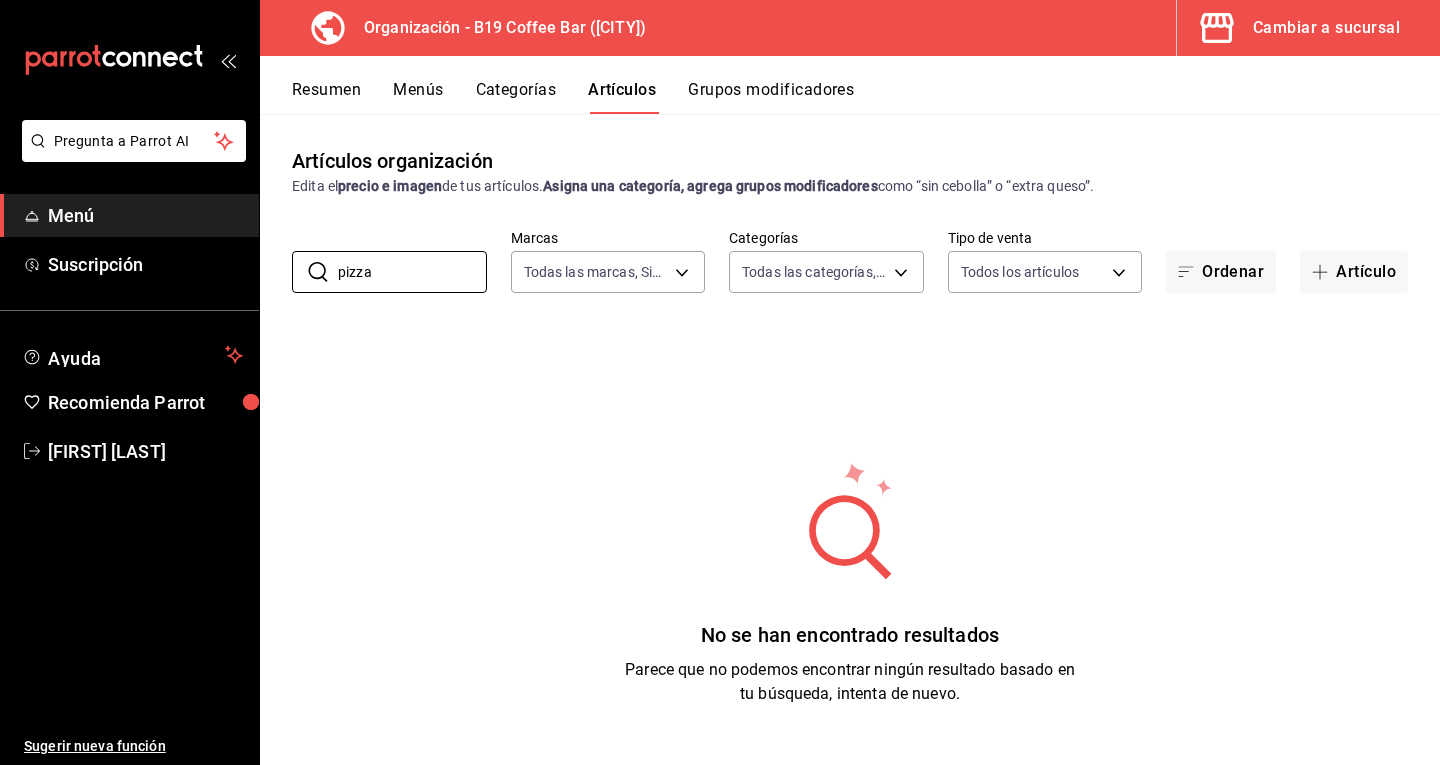 click on "Resumen Menús Categorías Artículos Grupos modificadores" at bounding box center [850, 85] 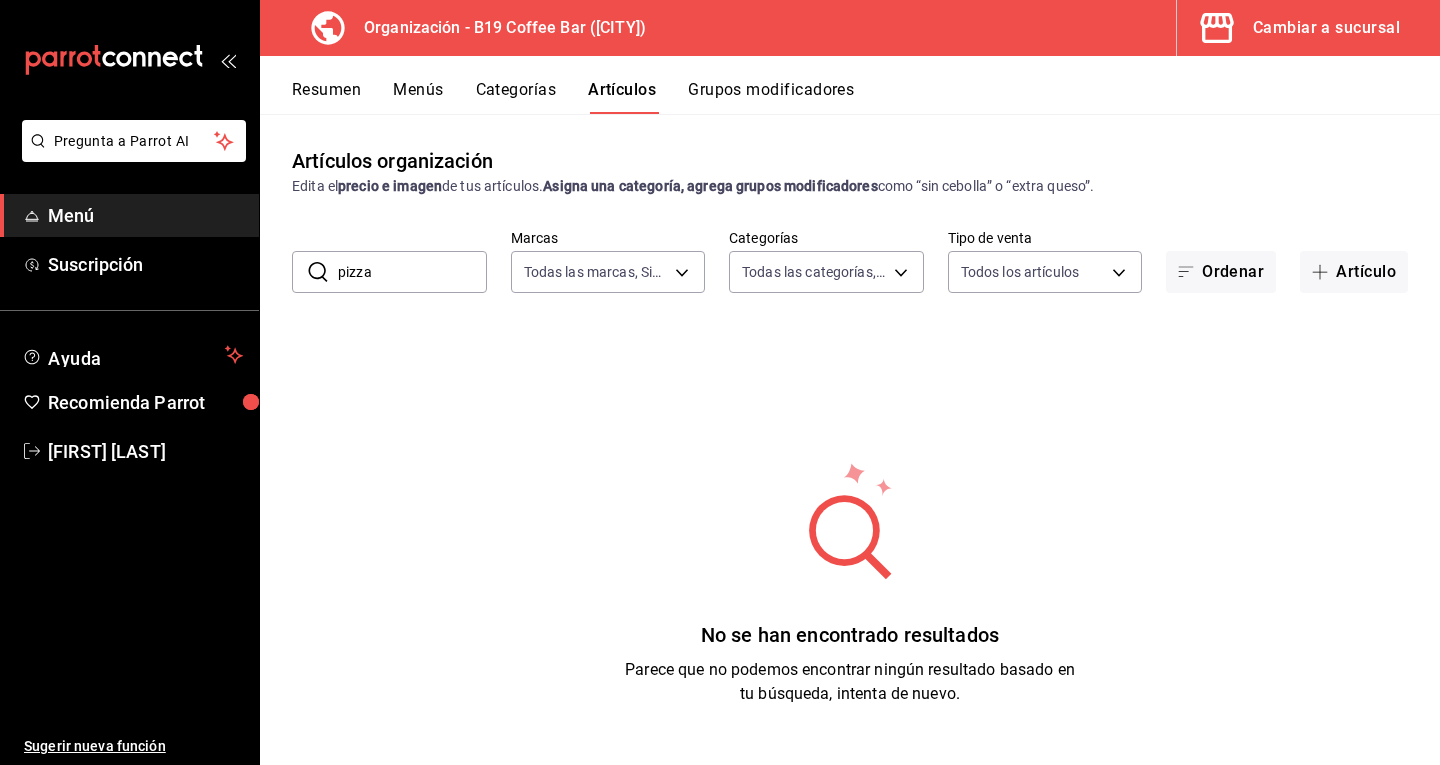 click on "Resumen Menús Categorías Artículos Grupos modificadores" at bounding box center [850, 85] 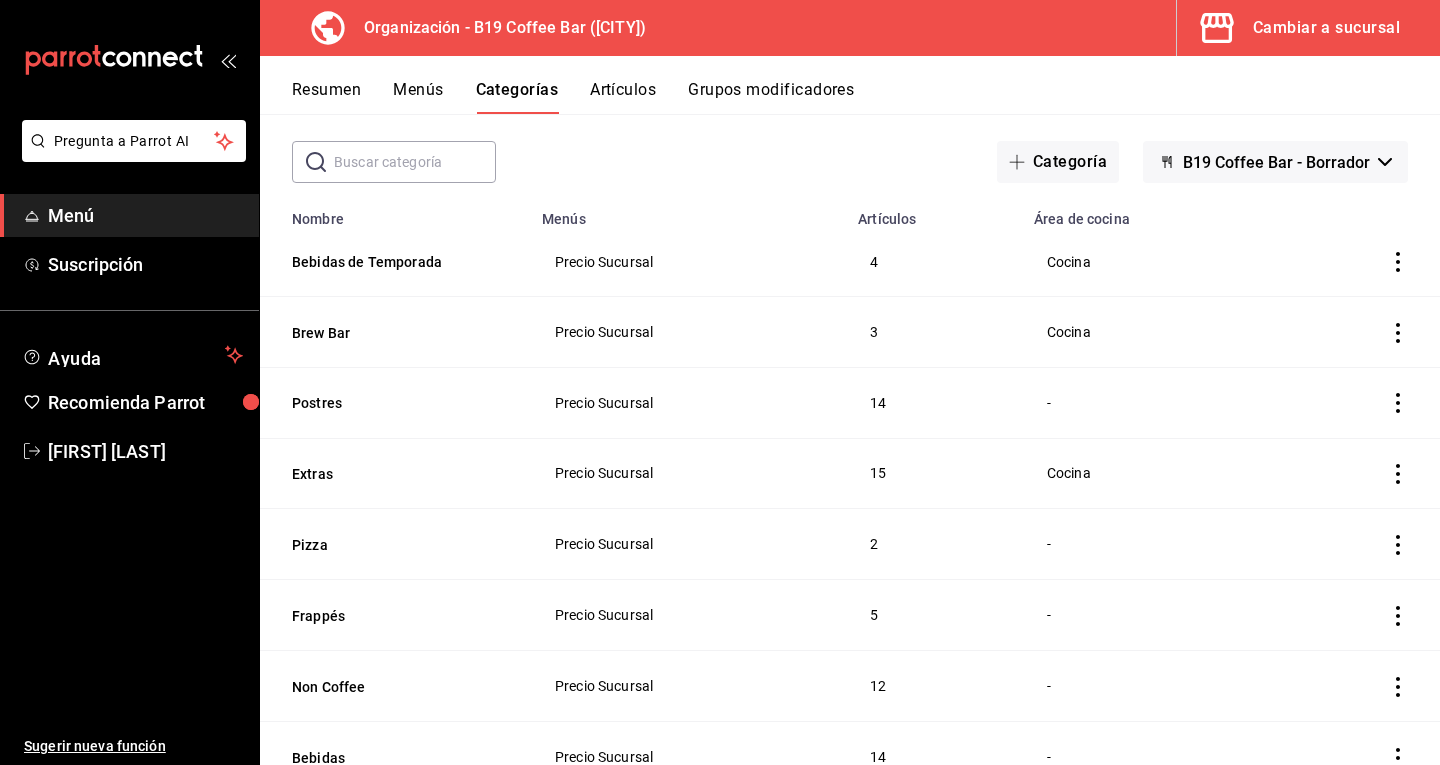 scroll, scrollTop: 100, scrollLeft: 0, axis: vertical 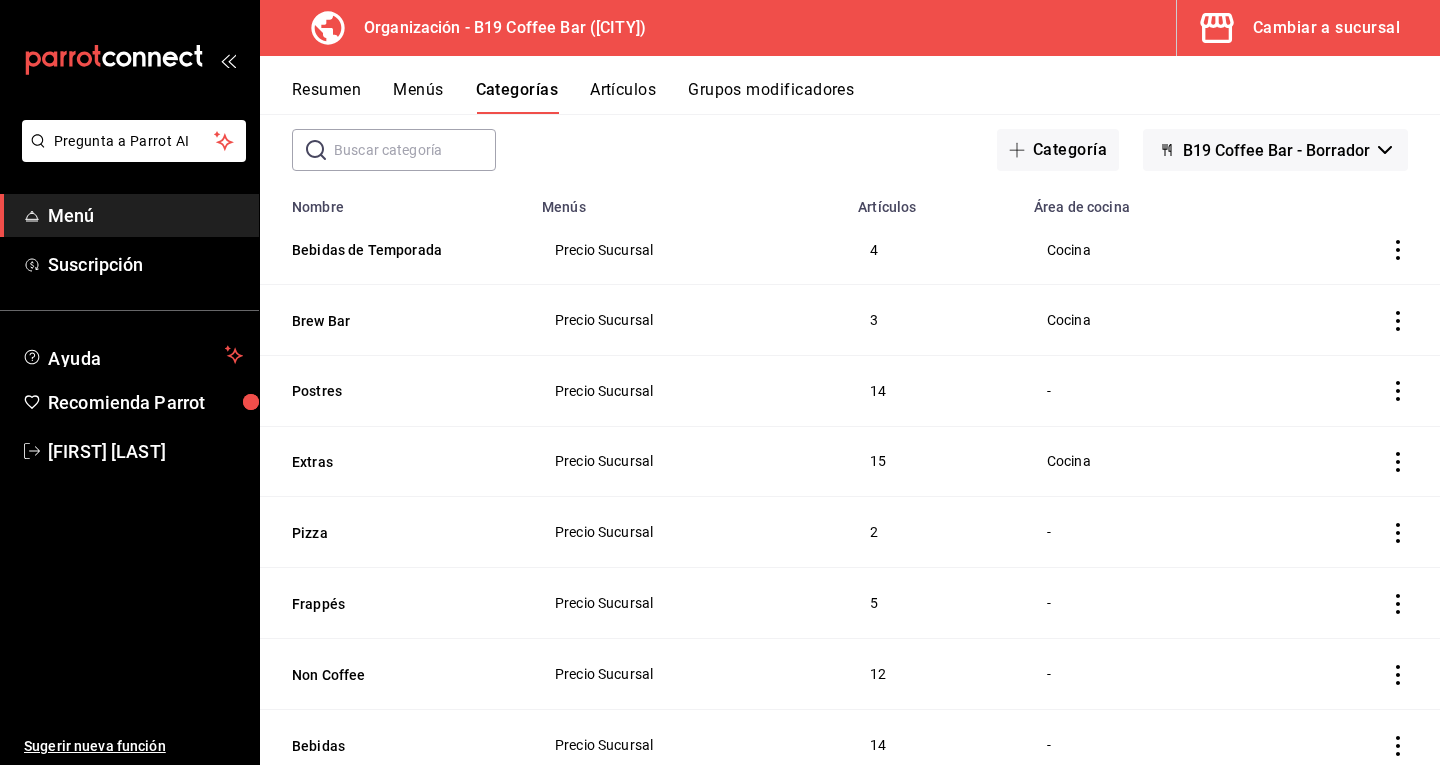 click 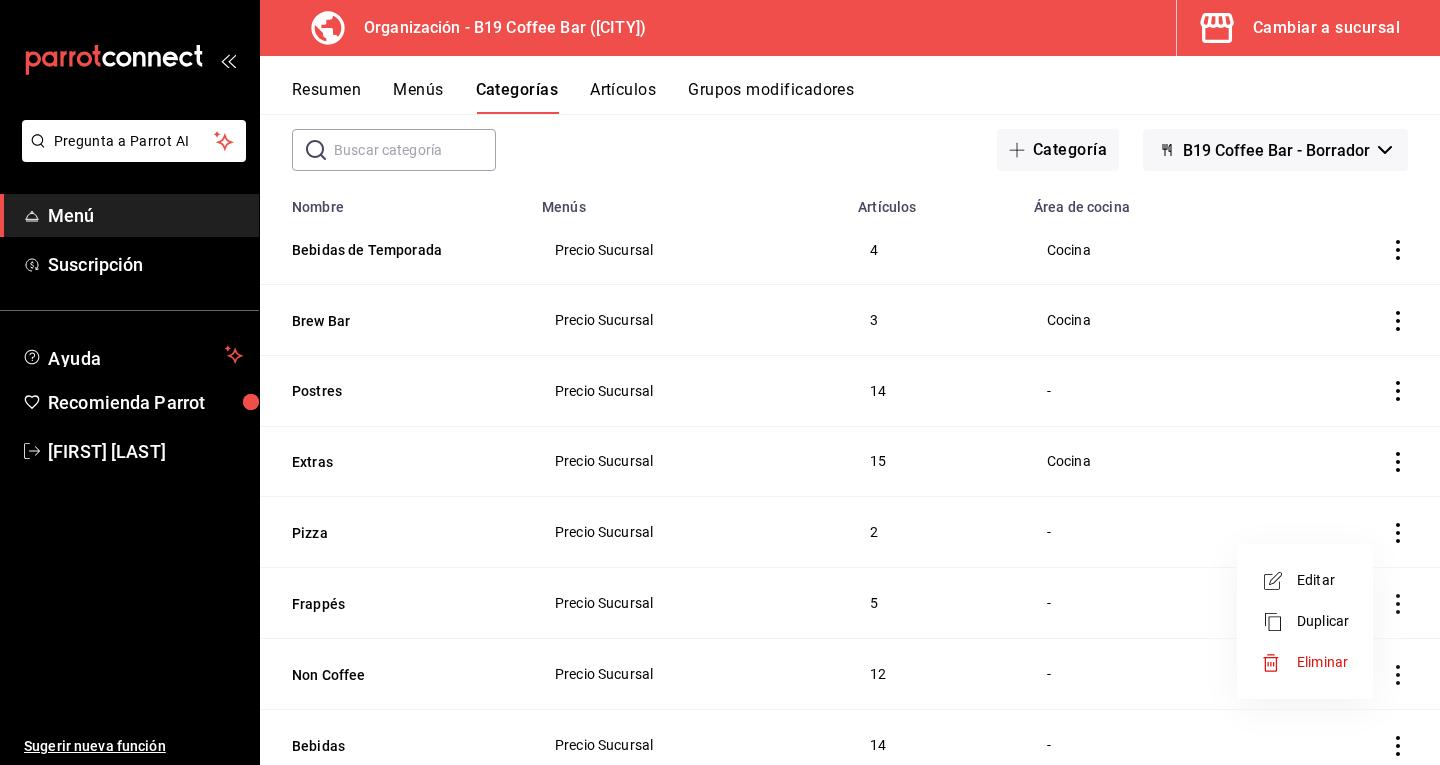 click on "Editar" at bounding box center [1323, 580] 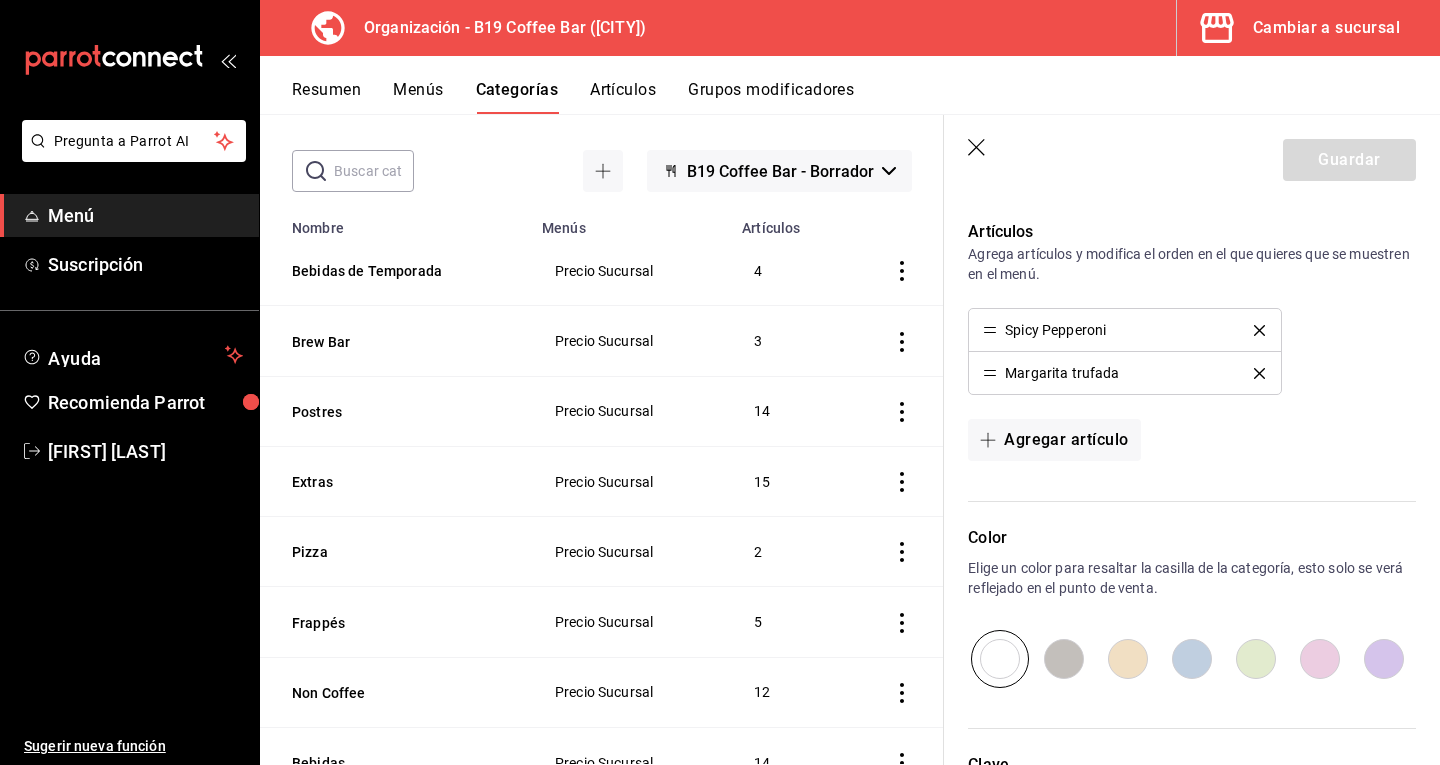 scroll, scrollTop: 500, scrollLeft: 0, axis: vertical 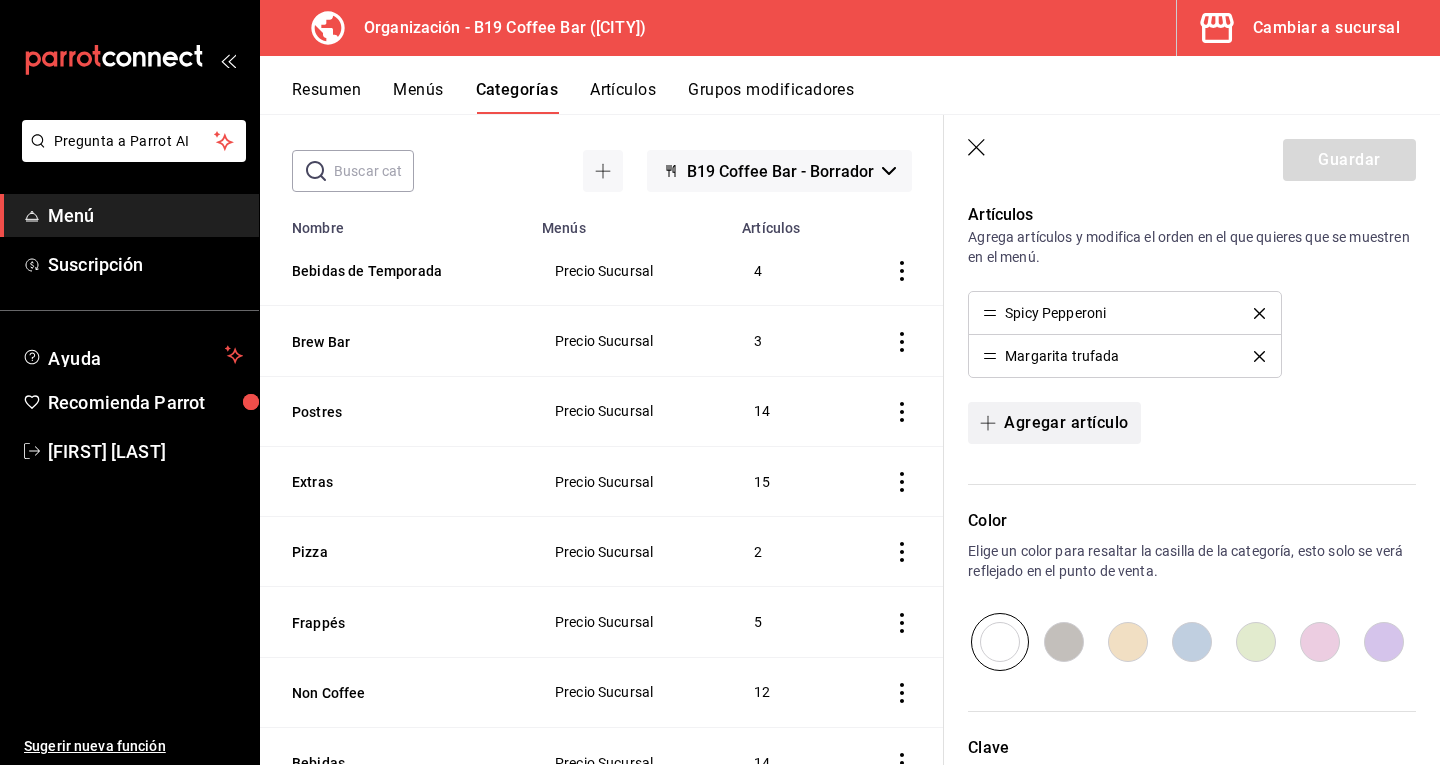 click on "Agregar artículo" at bounding box center [1054, 423] 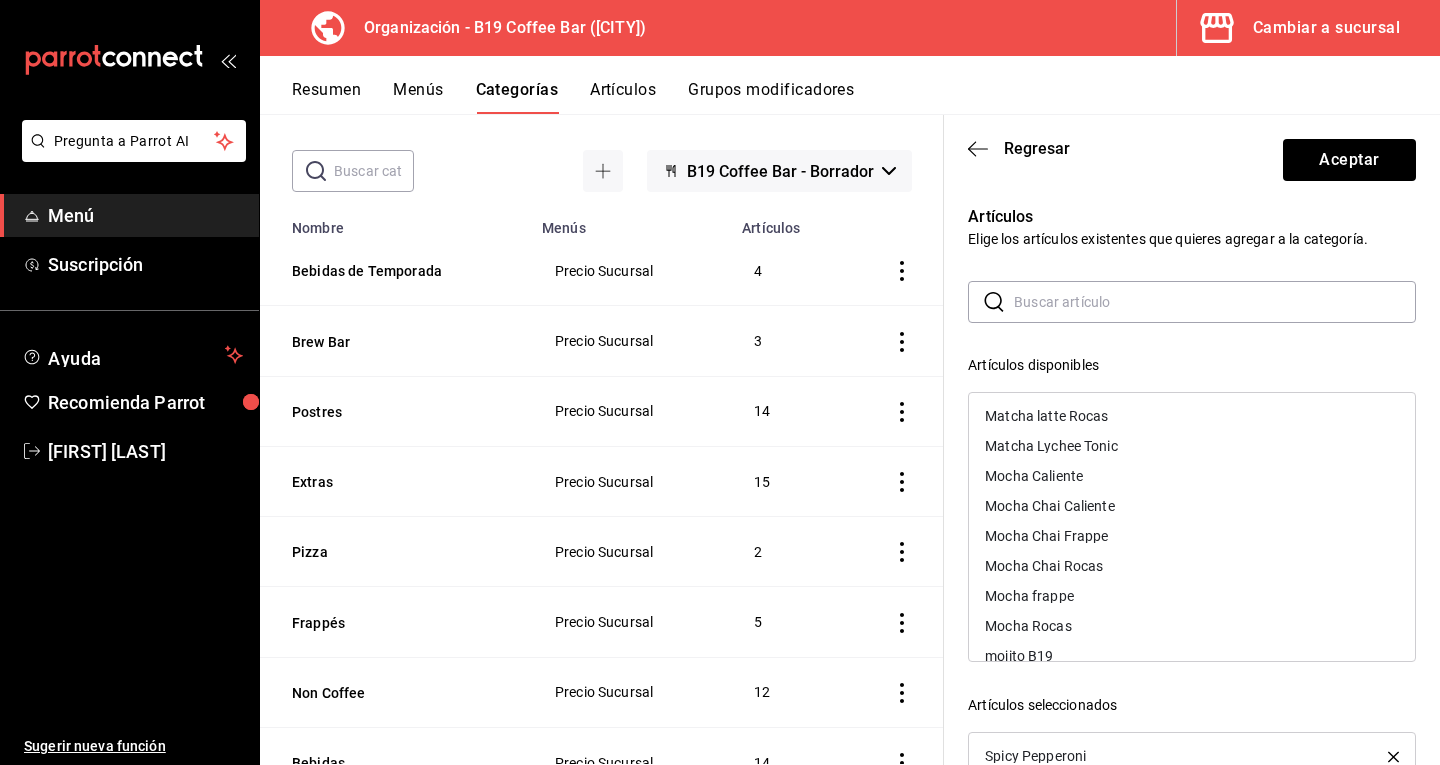 scroll, scrollTop: 2456, scrollLeft: 0, axis: vertical 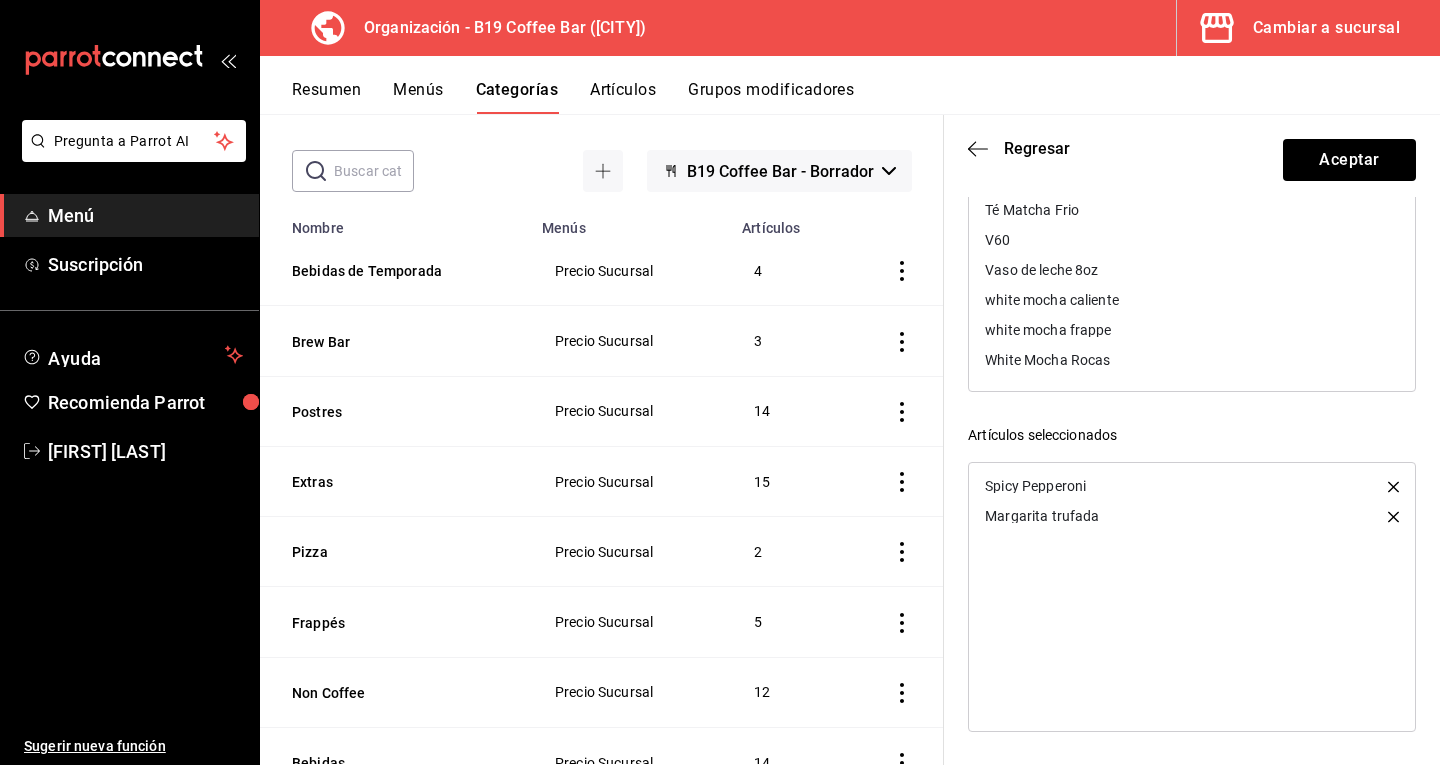 click 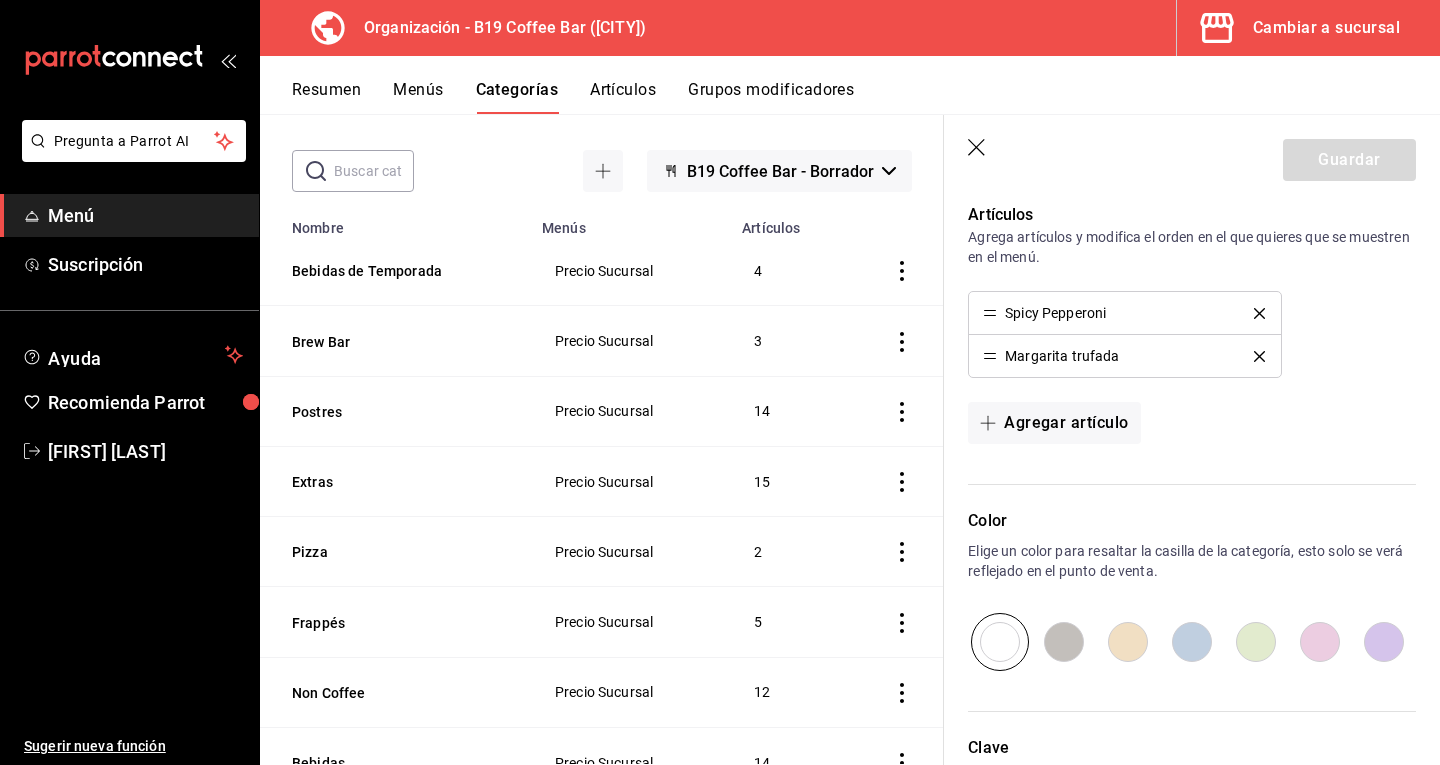 click 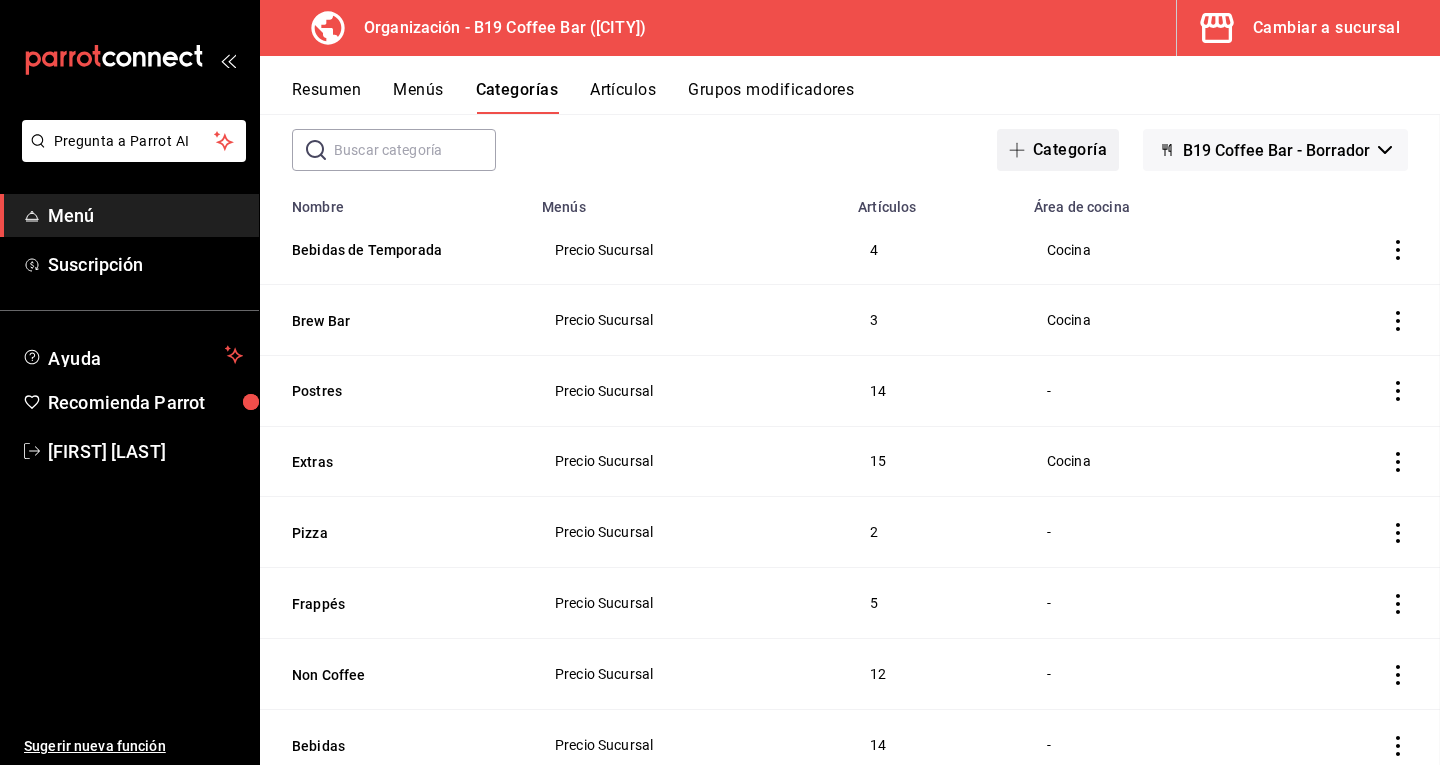 scroll, scrollTop: 0, scrollLeft: 0, axis: both 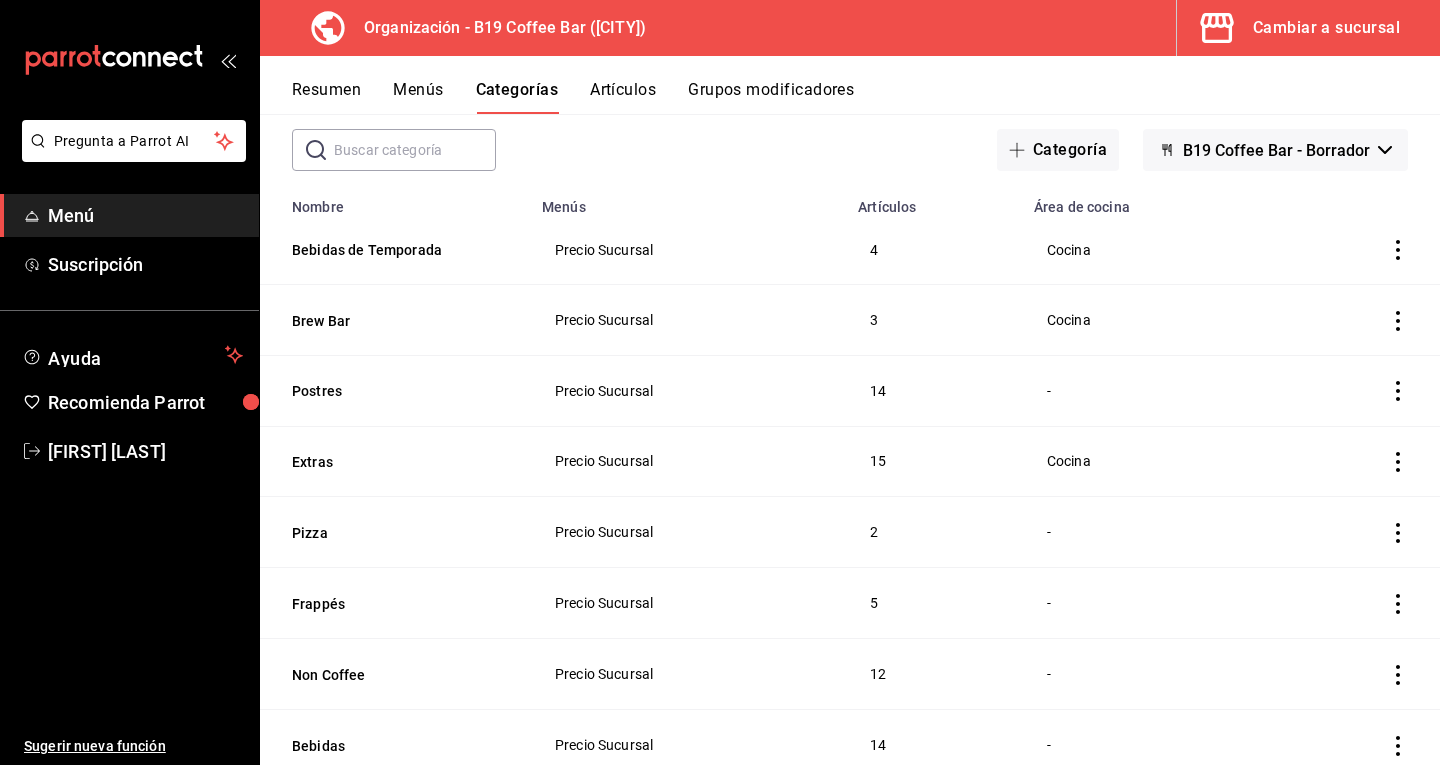 click on "Artículos" at bounding box center [623, 97] 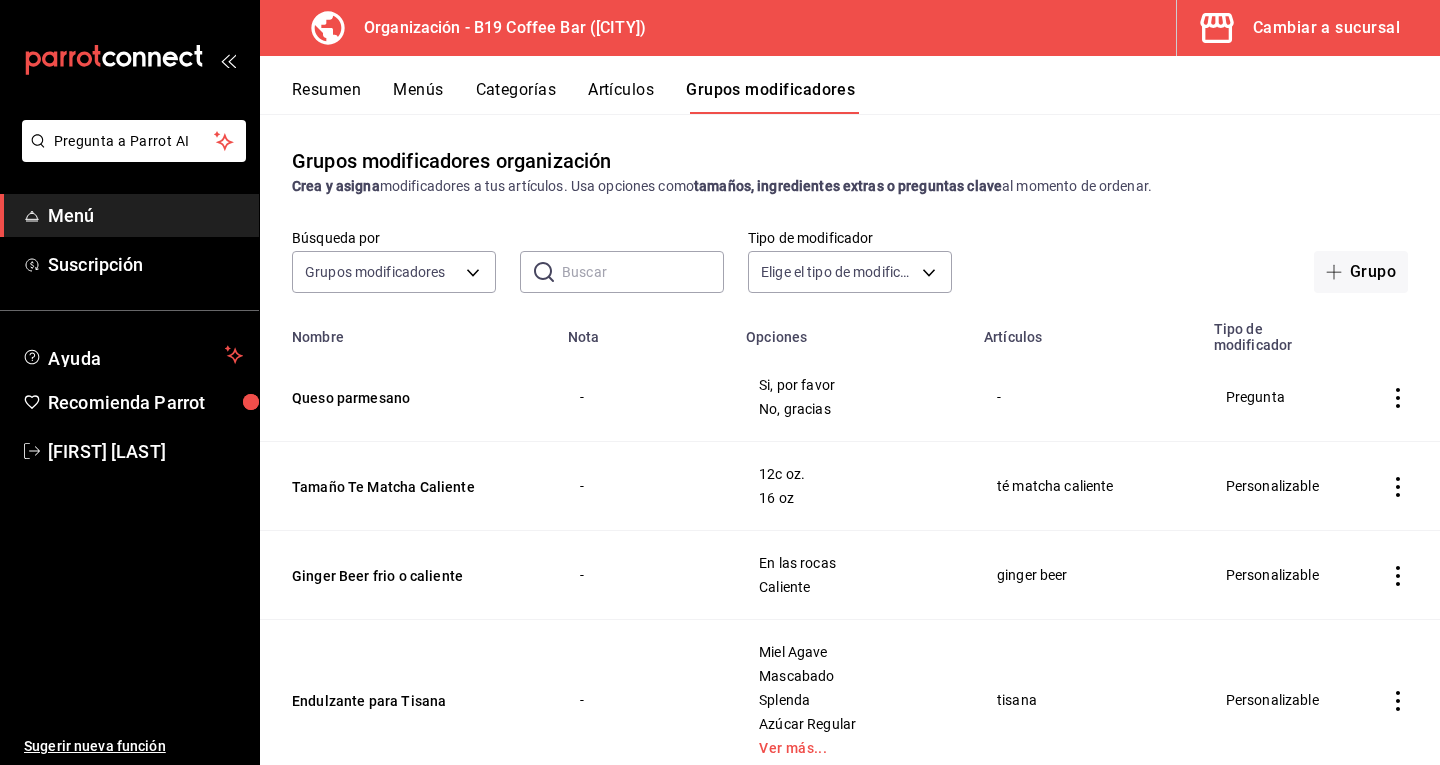 click at bounding box center [1398, 397] 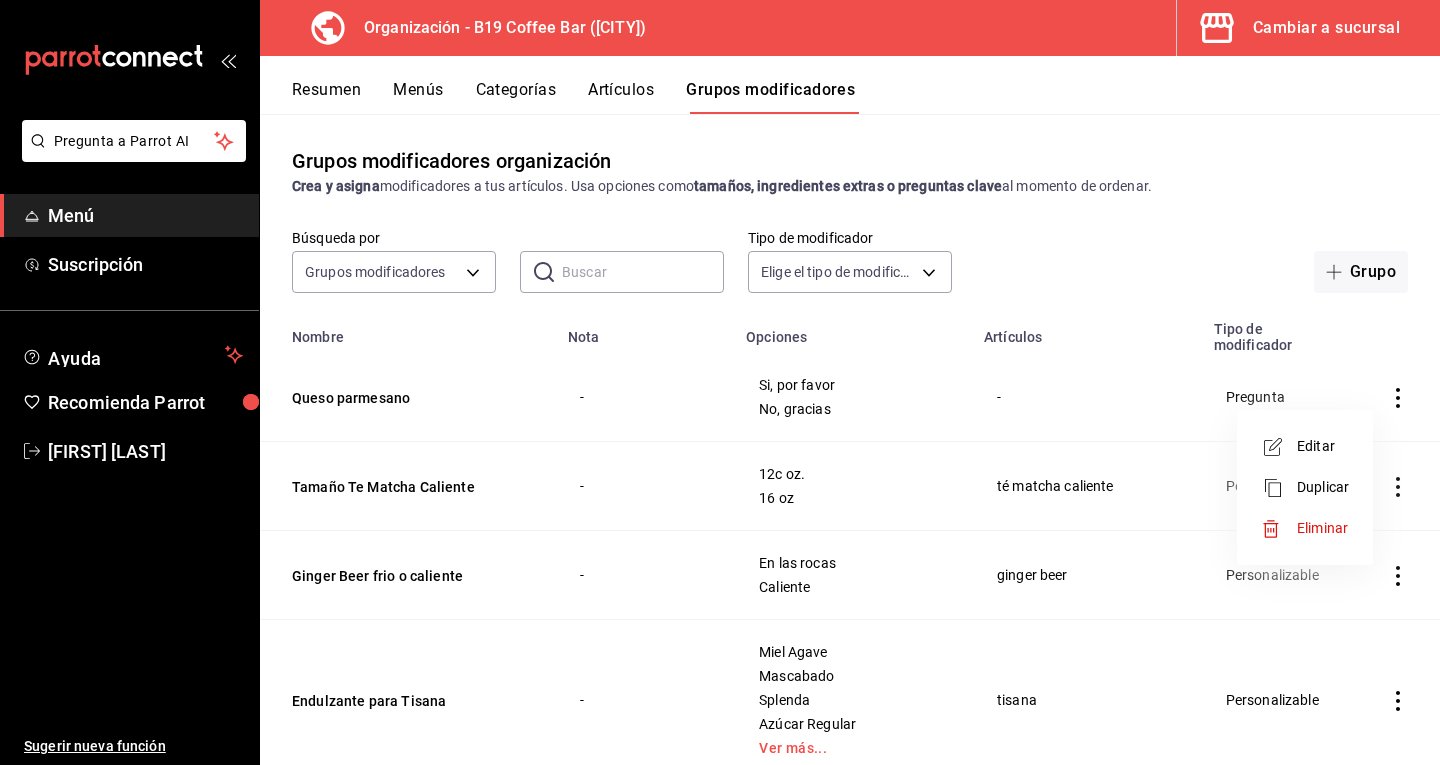 click on "Editar" at bounding box center (1305, 446) 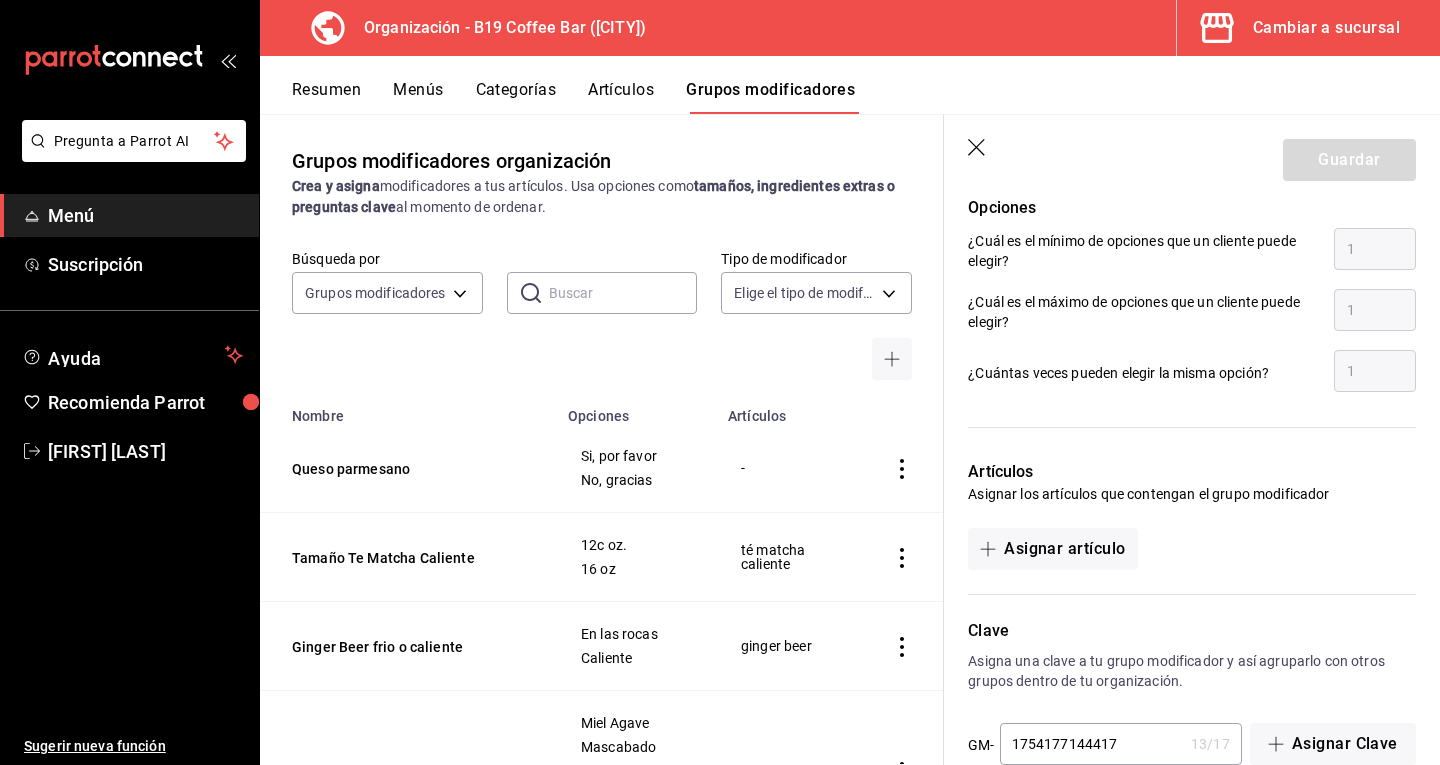 scroll, scrollTop: 1077, scrollLeft: 0, axis: vertical 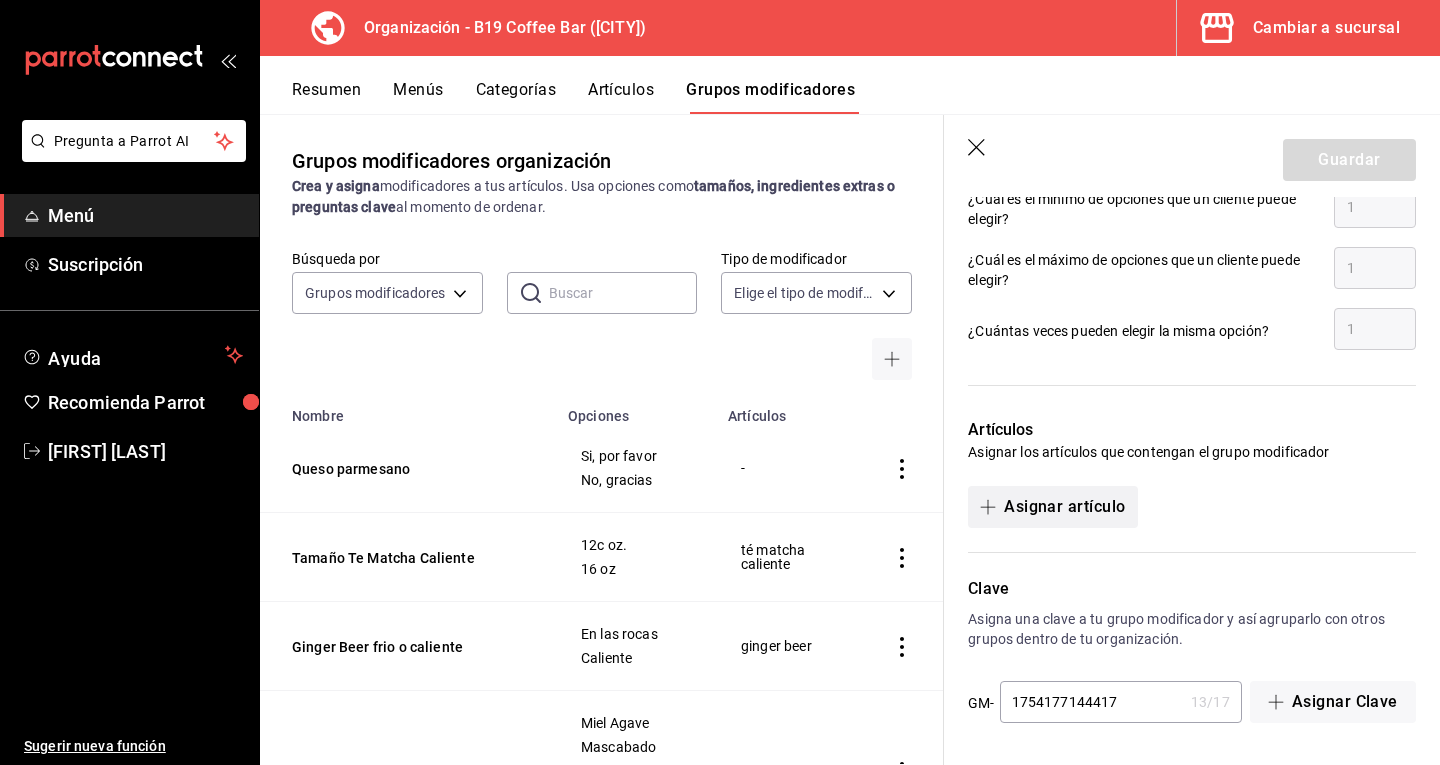 click on "Asignar artículo" at bounding box center [1052, 507] 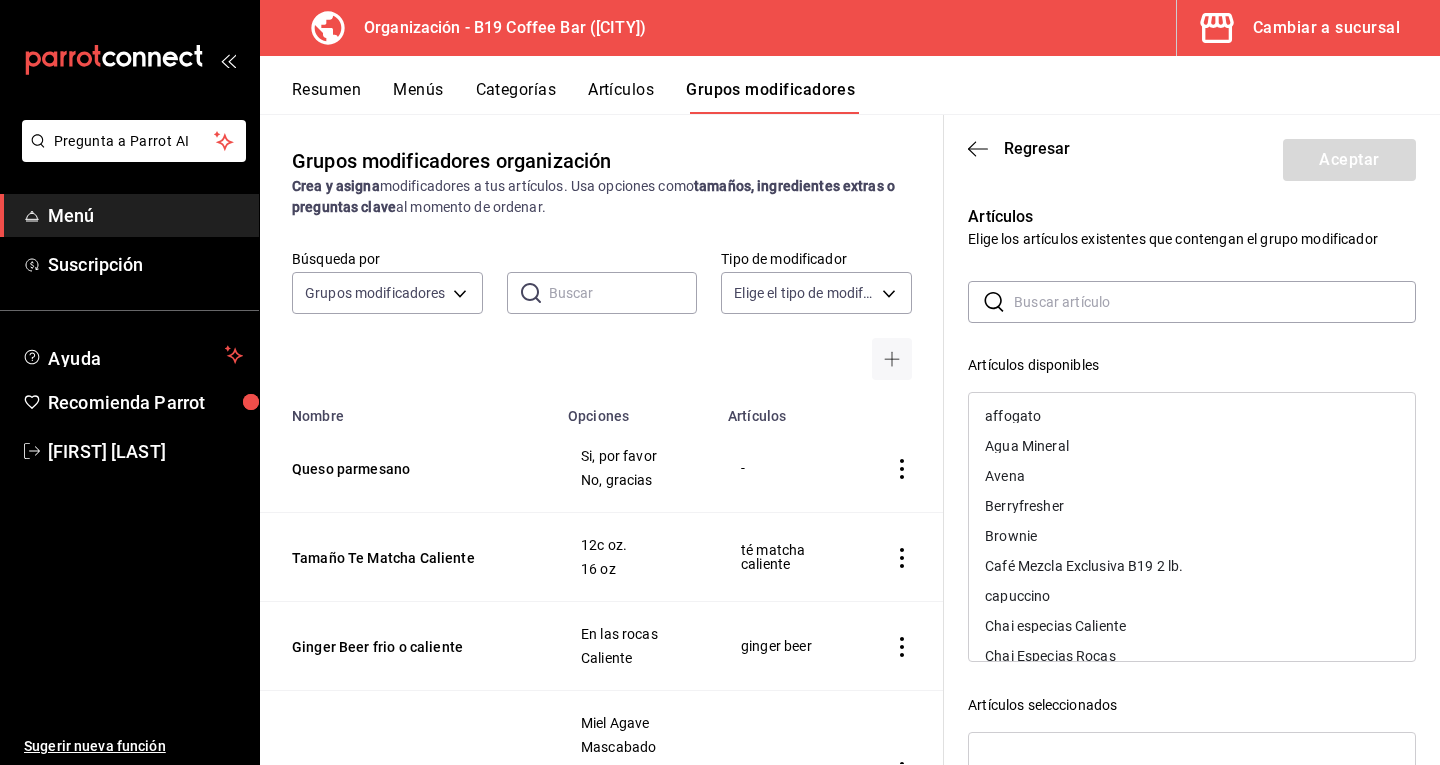 click at bounding box center [1215, 302] 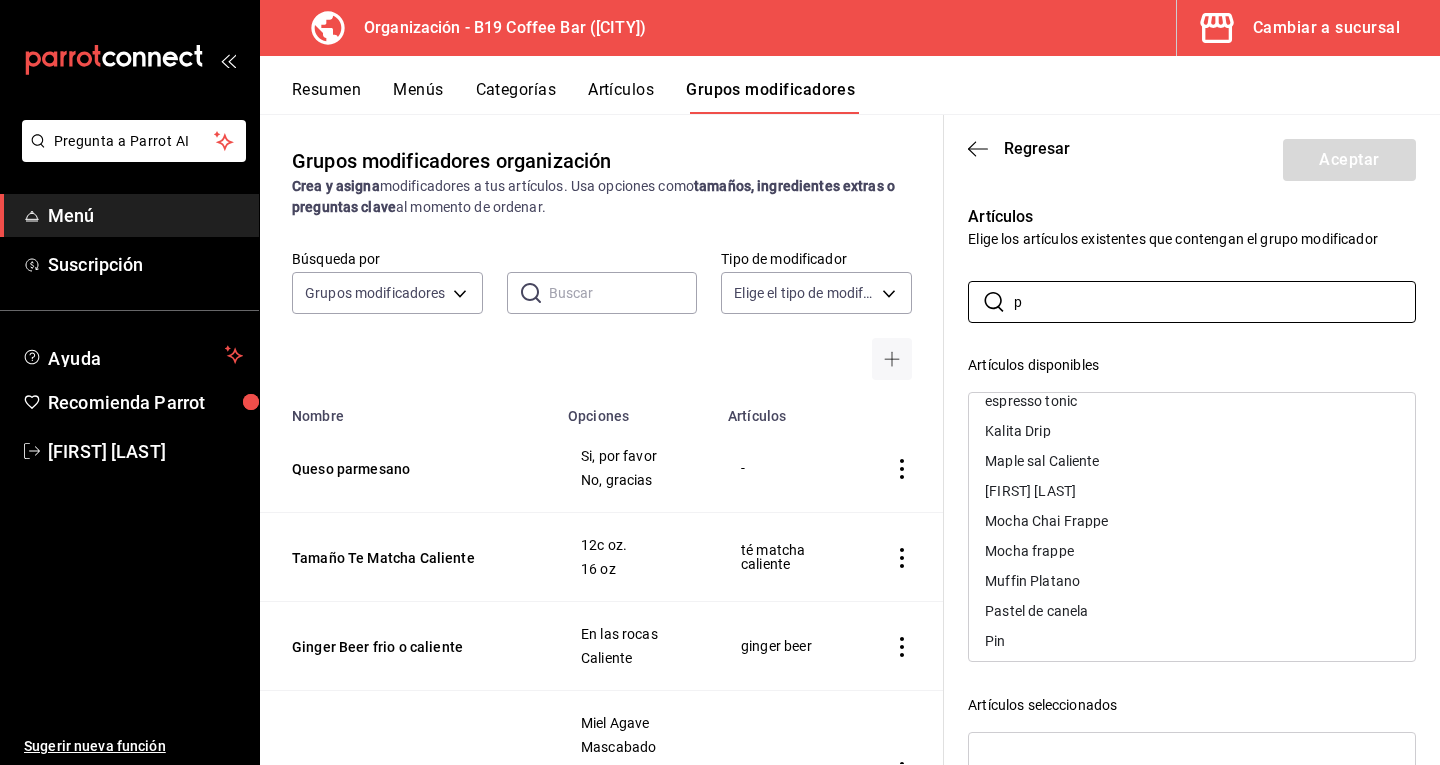 scroll, scrollTop: 476, scrollLeft: 0, axis: vertical 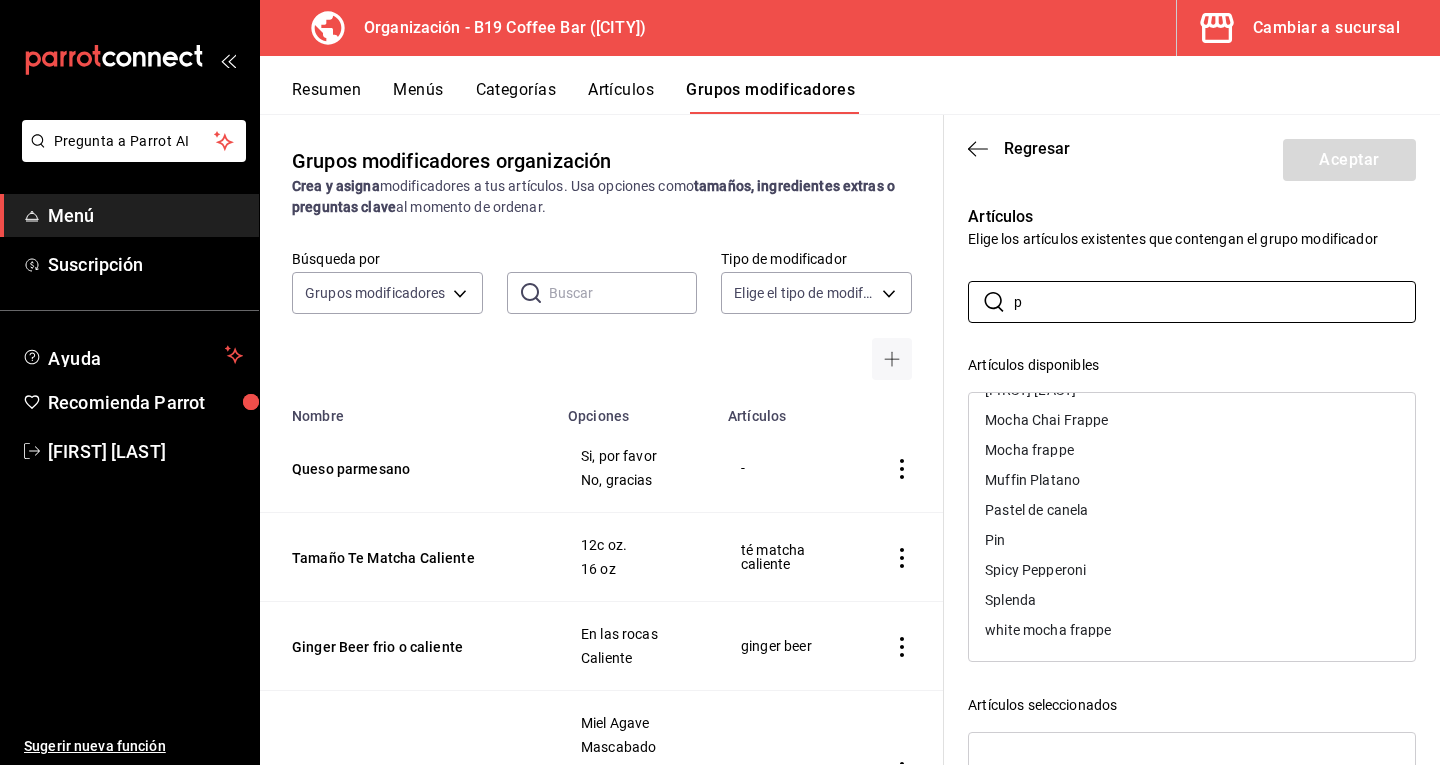 type on "p" 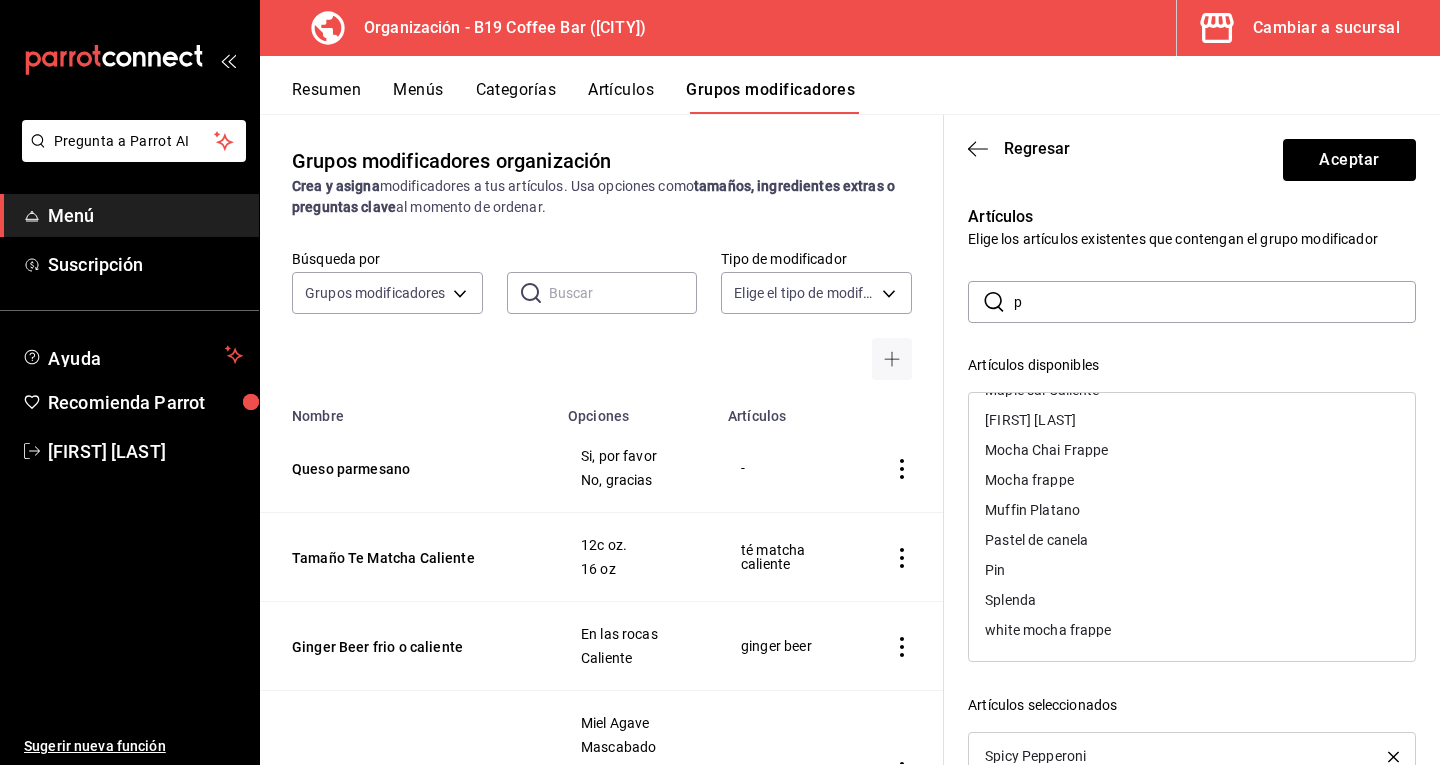 scroll, scrollTop: 446, scrollLeft: 0, axis: vertical 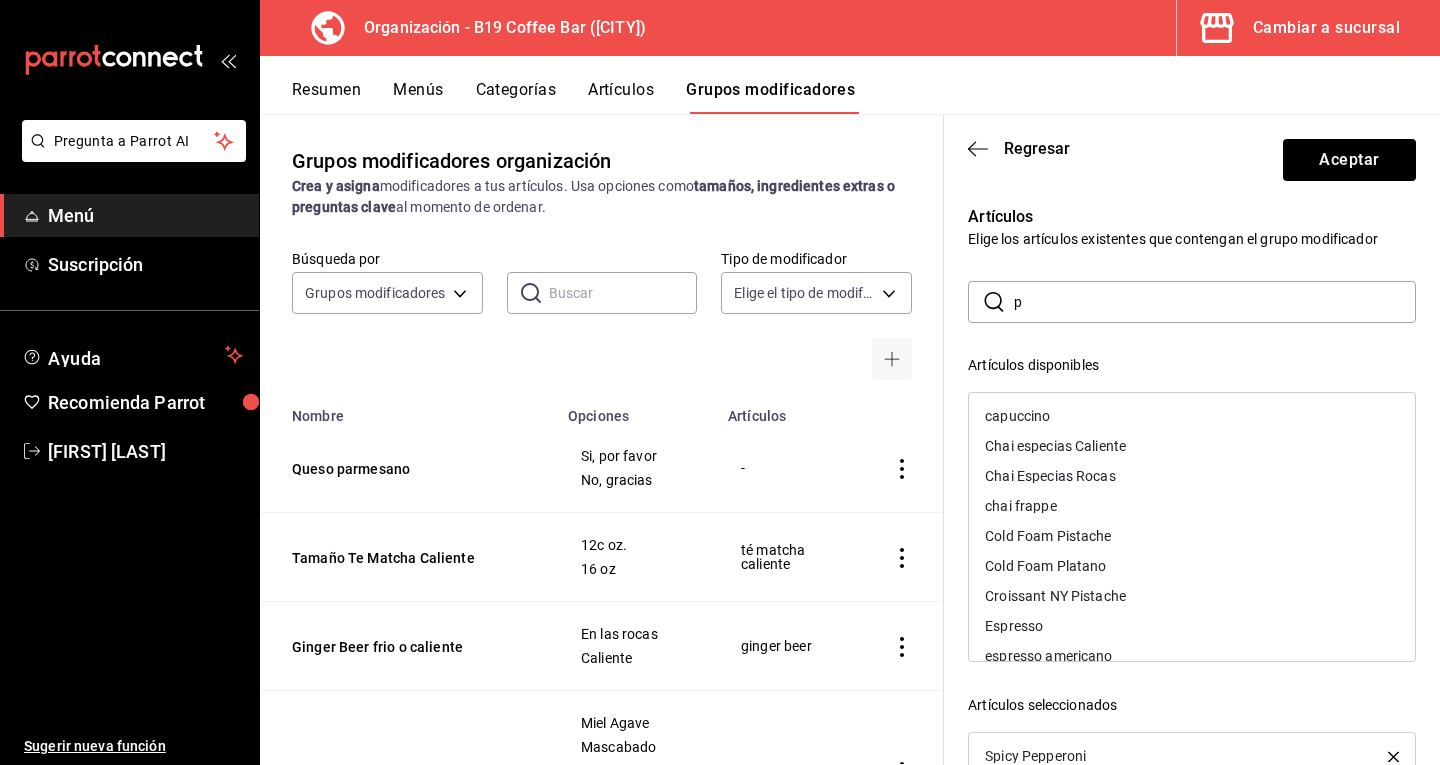 click on "p" at bounding box center (1215, 302) 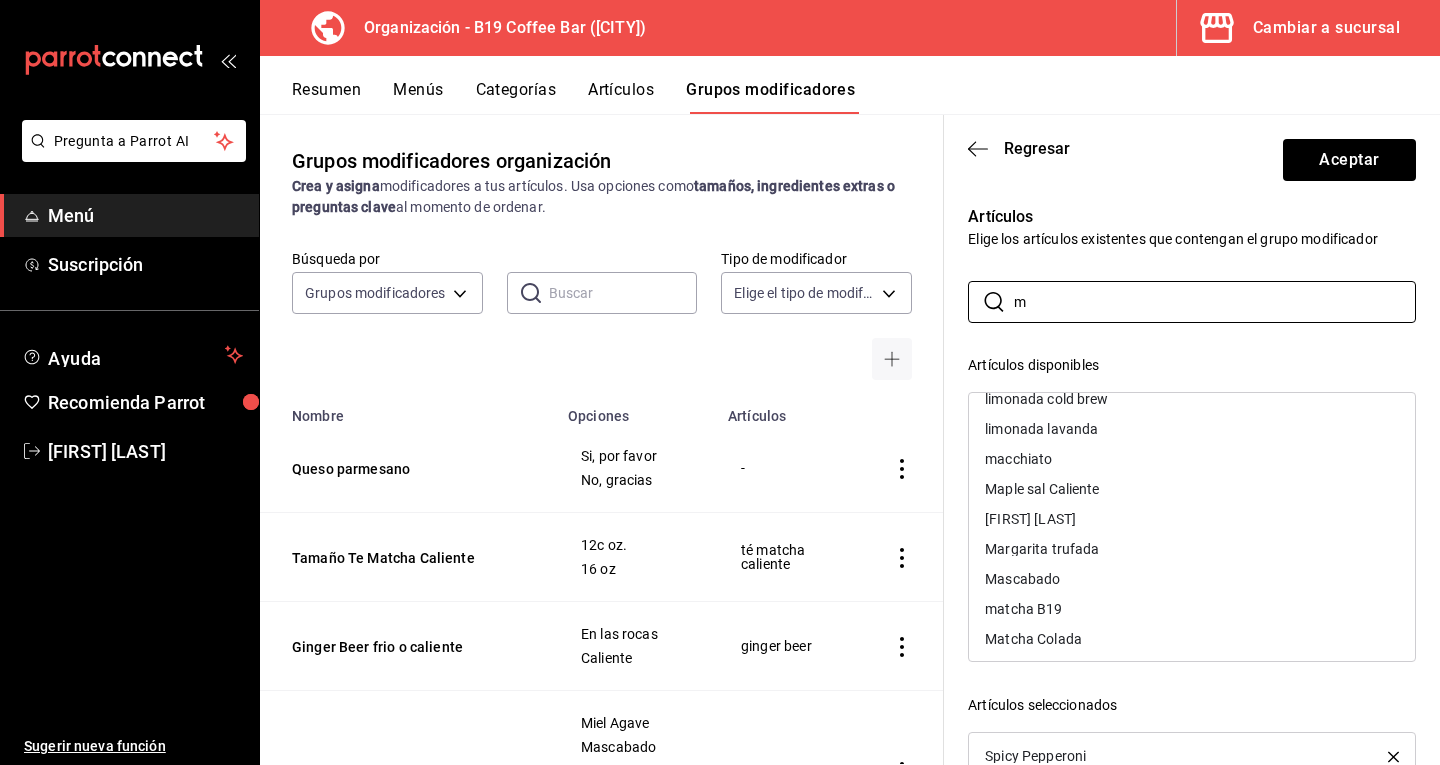 scroll, scrollTop: 500, scrollLeft: 0, axis: vertical 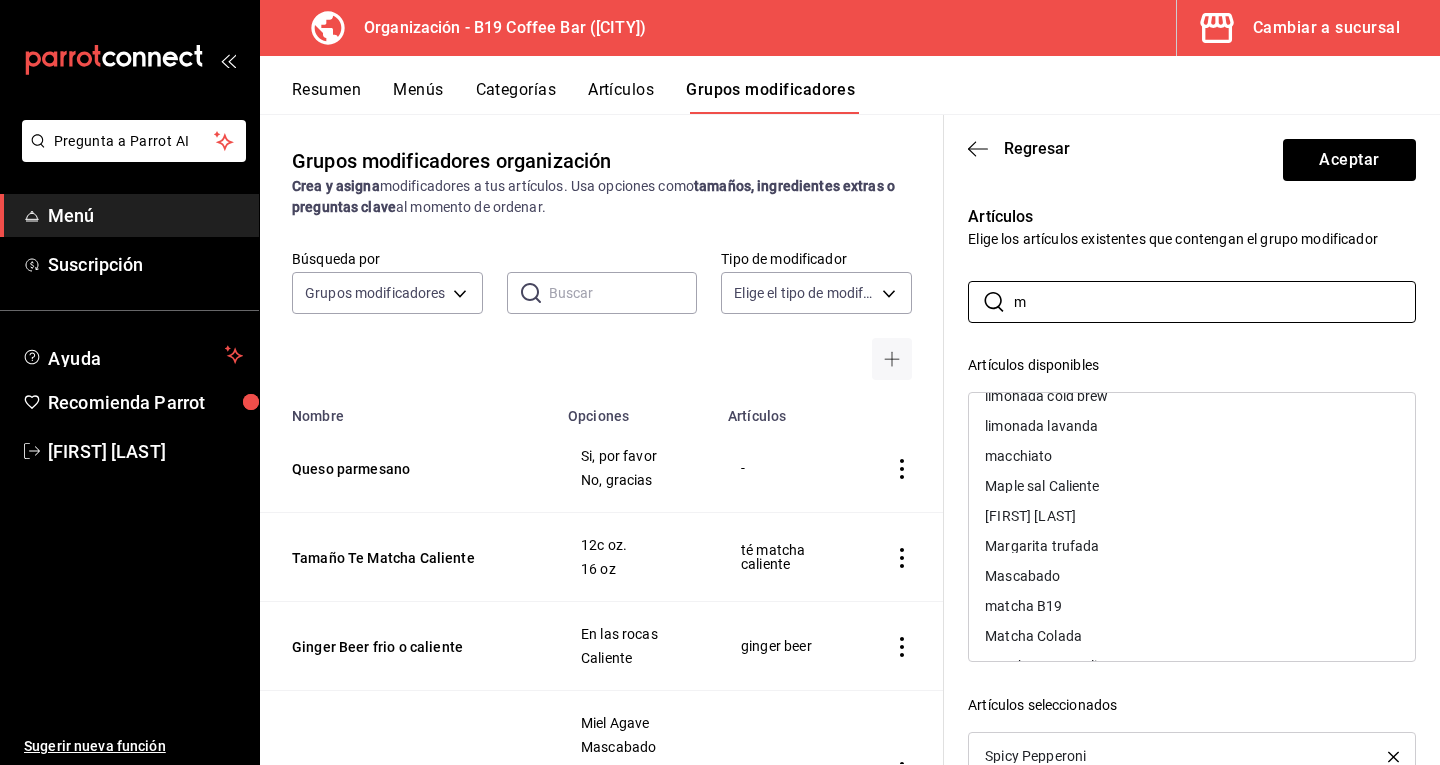click on "Margarita trufada" at bounding box center [1192, 546] 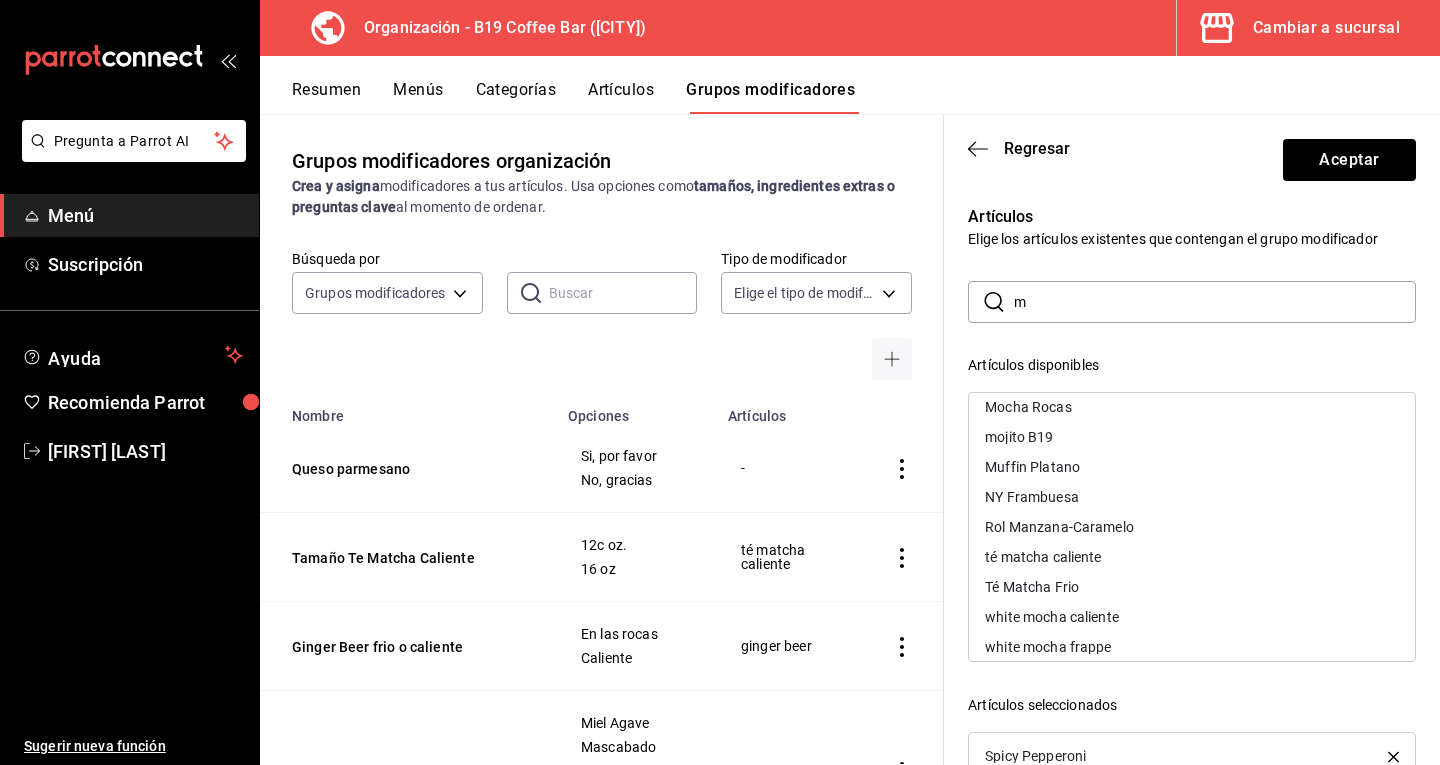 scroll, scrollTop: 1016, scrollLeft: 0, axis: vertical 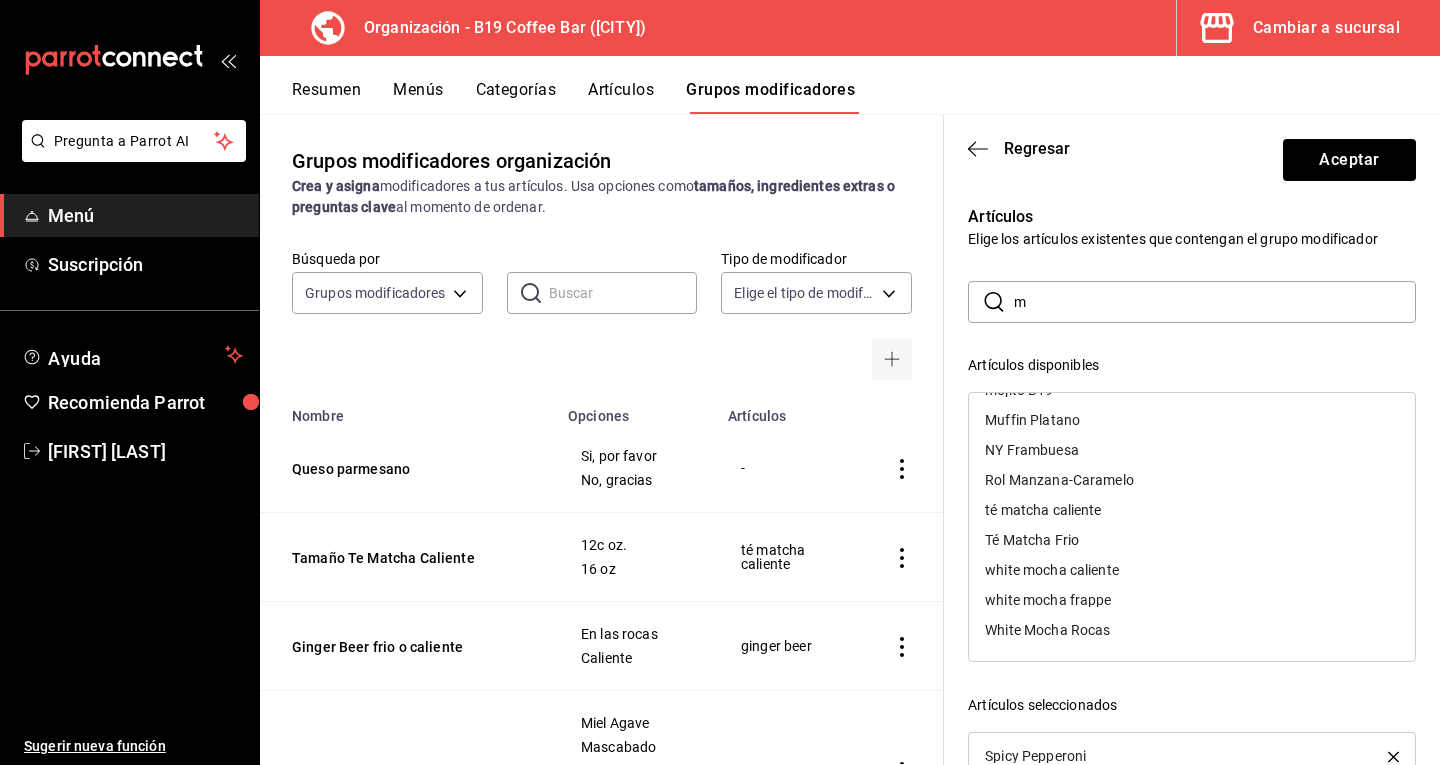 click on "Artículos Elige los artículos existentes que contengan el grupo modificador ​ m ​ Artículos disponibles Agua Mineral Café Mezcla Exclusiva B19  2 lb. Chemex Chocolatin Almendrado Cold Foam Fresa Cold Foam Pistache Cold Foam Platano cookies & cream Croissant Almendra endémico espresso americano Espresso Americano Caliente Espresso Americano Rocas Extra Crema Batida jamaicoffee juan aldama limonada cold brew limonada lavanda macchiato Maple sal Caliente Maple Sal Rocas Mascabado matcha B19 Matcha Colada Matcha Latte Caliente Matcha latte Rocas Matcha Lychee Tonic Mocha Caliente Mocha Chai Caliente Mocha Chai Frappe Mocha Chai Rocas Mocha frappe Mocha Rocas mojito B19 Muffin Platano NY Frambuesa Rol Manzana-Caramelo té matcha caliente Té Matcha Frio white mocha caliente white mocha frappe White Mocha Rocas Artículos seleccionados Spicy Pepperoni Margarita trufada" at bounding box center (1180, 588) 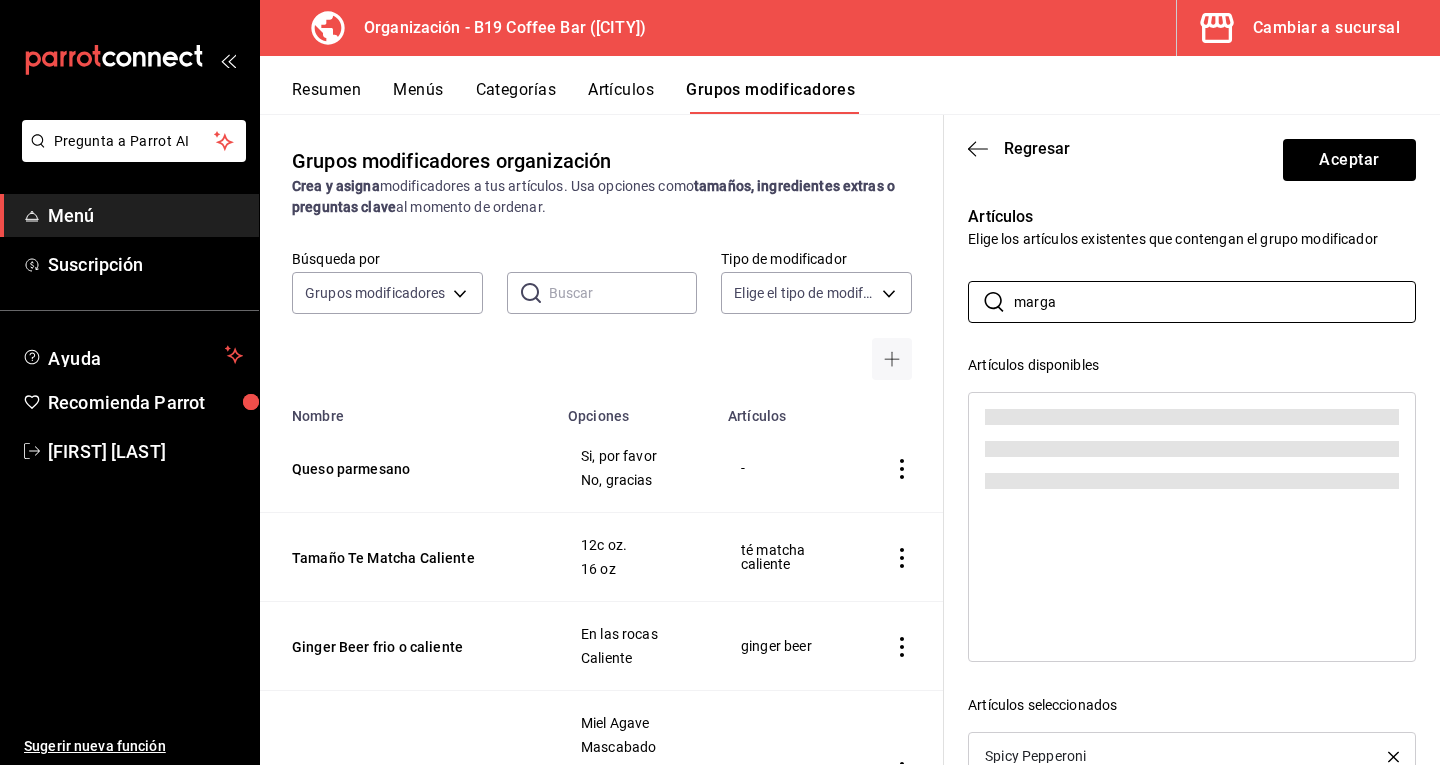 scroll, scrollTop: 0, scrollLeft: 0, axis: both 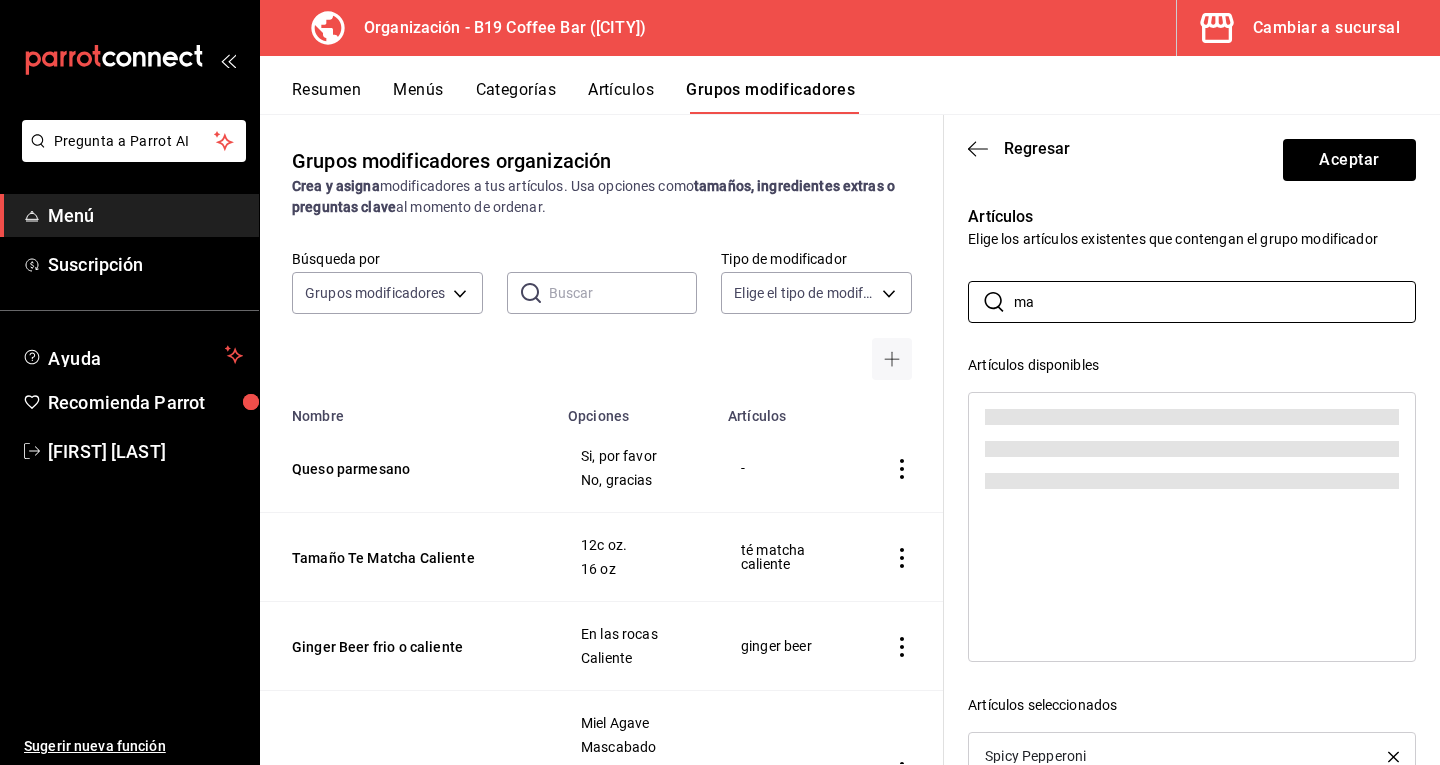 type on "m" 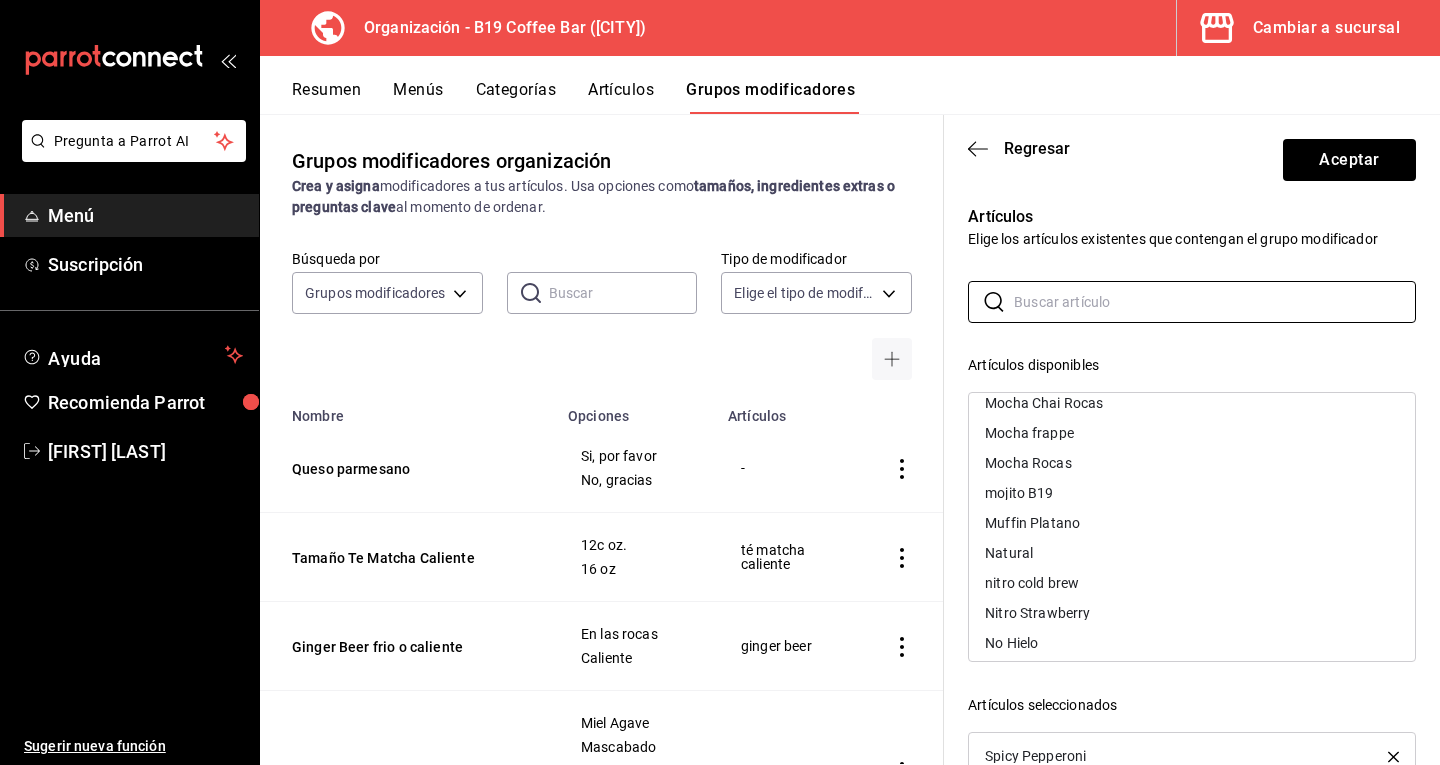 scroll, scrollTop: 2456, scrollLeft: 0, axis: vertical 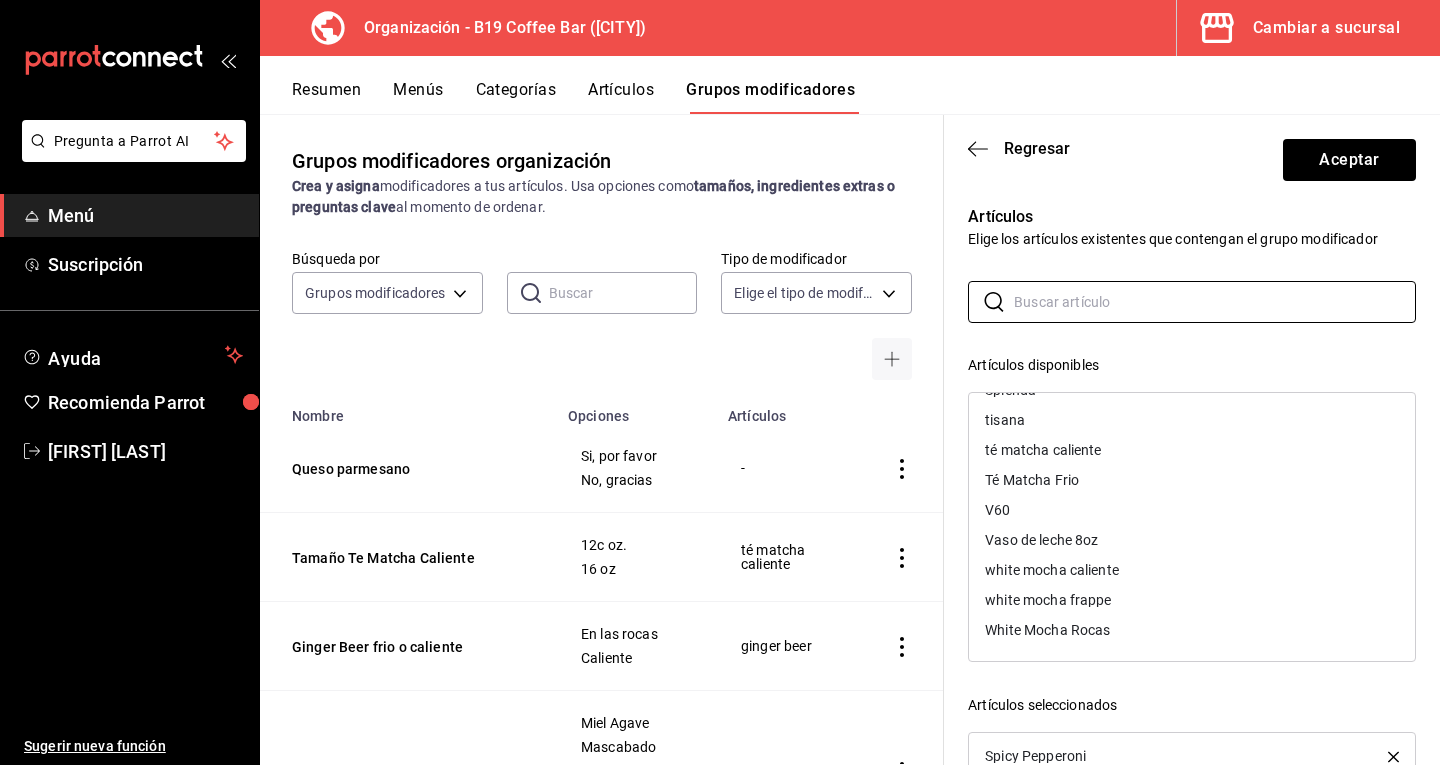 type 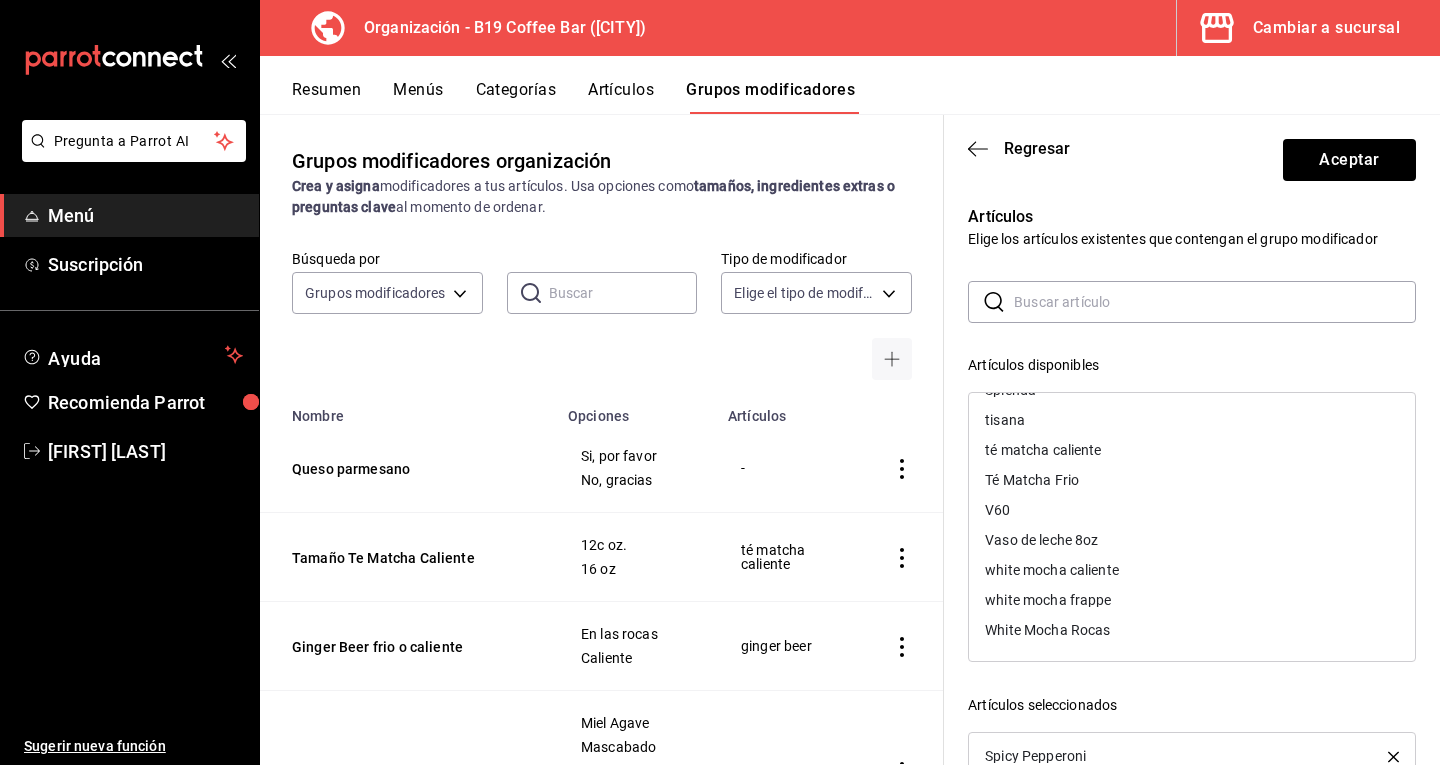 click on "Artículos Elige los artículos existentes que contengan el grupo modificador ​ ​ Artículos disponibles affogato Agua Mineral Avena Berryfresher Brownie Café Mezcla Exclusiva B19  2 lb. capuccino Chai especias Caliente Chai Especias Rocas chai frappe Chemex Chocolate Caliente Chocolate Rocas Chocolatin Almendrado Cold Foam Fresa Cold Foam Pistache Cold Foam Platano Coldbrewlita cookies & cream cortado Croissant Almendra Croissant Nutella Croissant NY Pistache Croissant Salado Crownie Dirty chai Caliente Dirty Chai Rocas Enchitles endémico Entera Espresso espresso americano Espresso Americano Caliente Espresso Americano Rocas Espresso Extra espresso tonic Extra Crema Batida Extra Esencia Extra Nieve flat white Galleta XL Nuez-Chocolate ginger beer ginger cali green tonic jamaicoffee juan aldama Kalita Drip Latte Caliente latte esencia latte natural Latte Rocas limonada cold brew limonada lavanda macchiato Maple sal Caliente Maple Sal Rocas Mascabado matcha B19 Matcha Colada Matcha Latte Caliente Natural" at bounding box center [1180, 588] 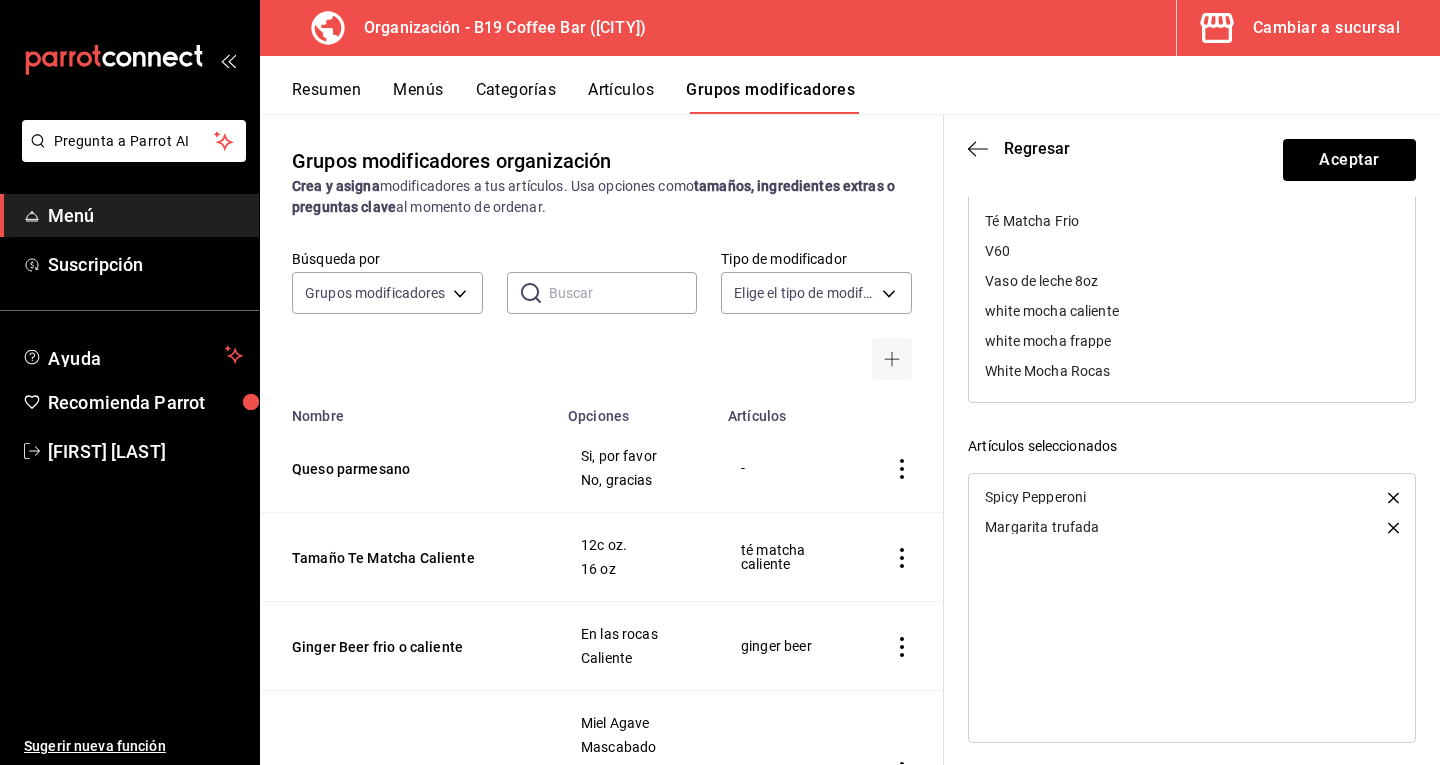 scroll, scrollTop: 270, scrollLeft: 0, axis: vertical 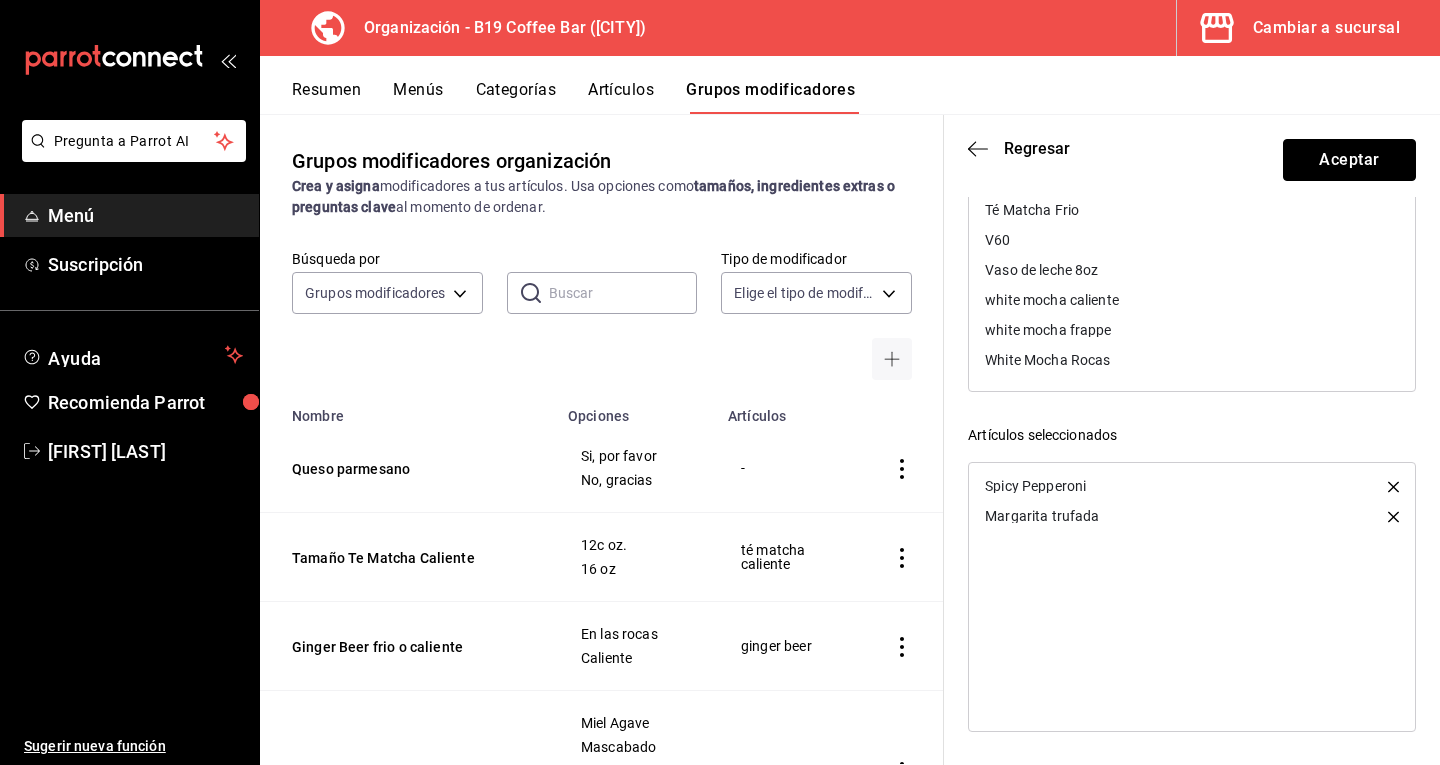 click on "Aceptar" at bounding box center [1349, 160] 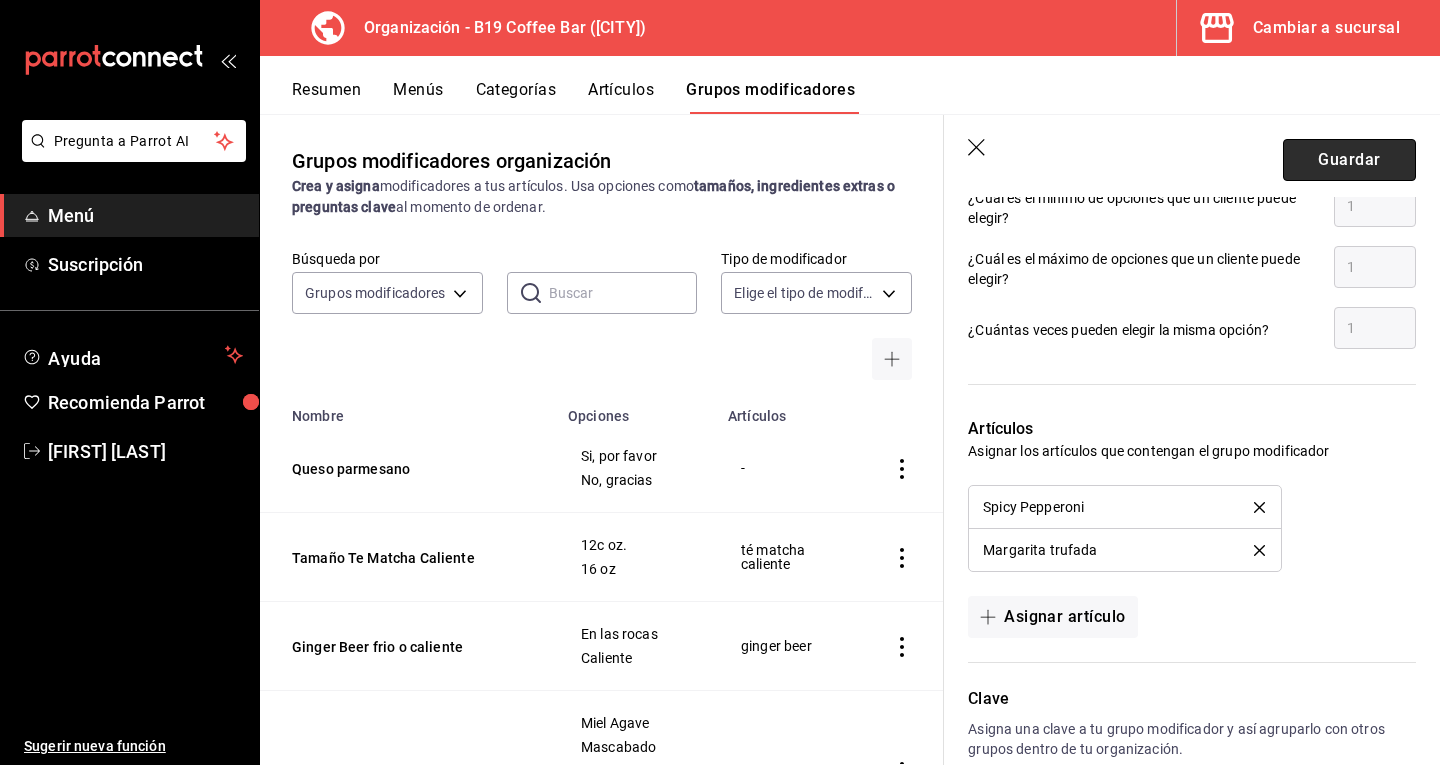 click on "Guardar" at bounding box center (1349, 160) 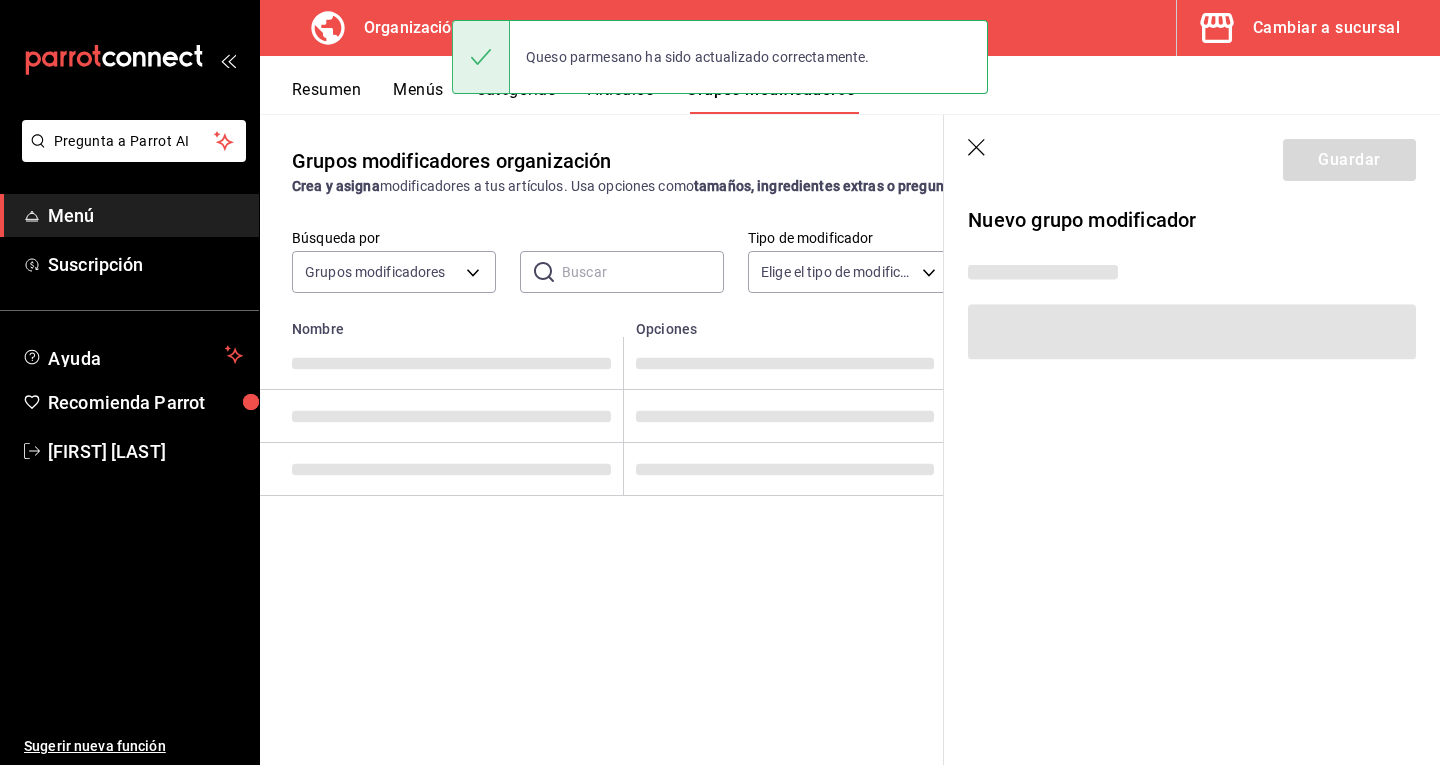 scroll, scrollTop: 0, scrollLeft: 0, axis: both 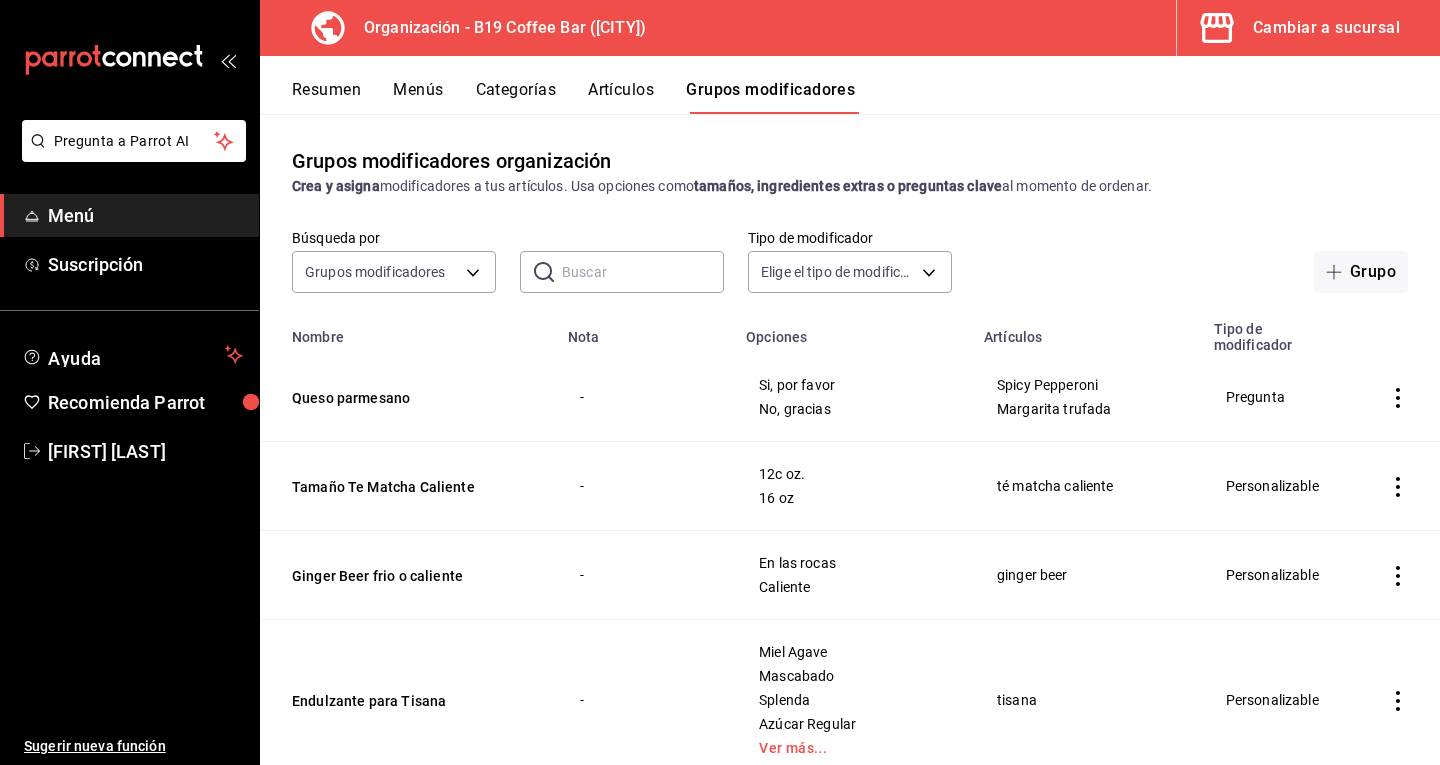 click on "Categorías" at bounding box center [516, 97] 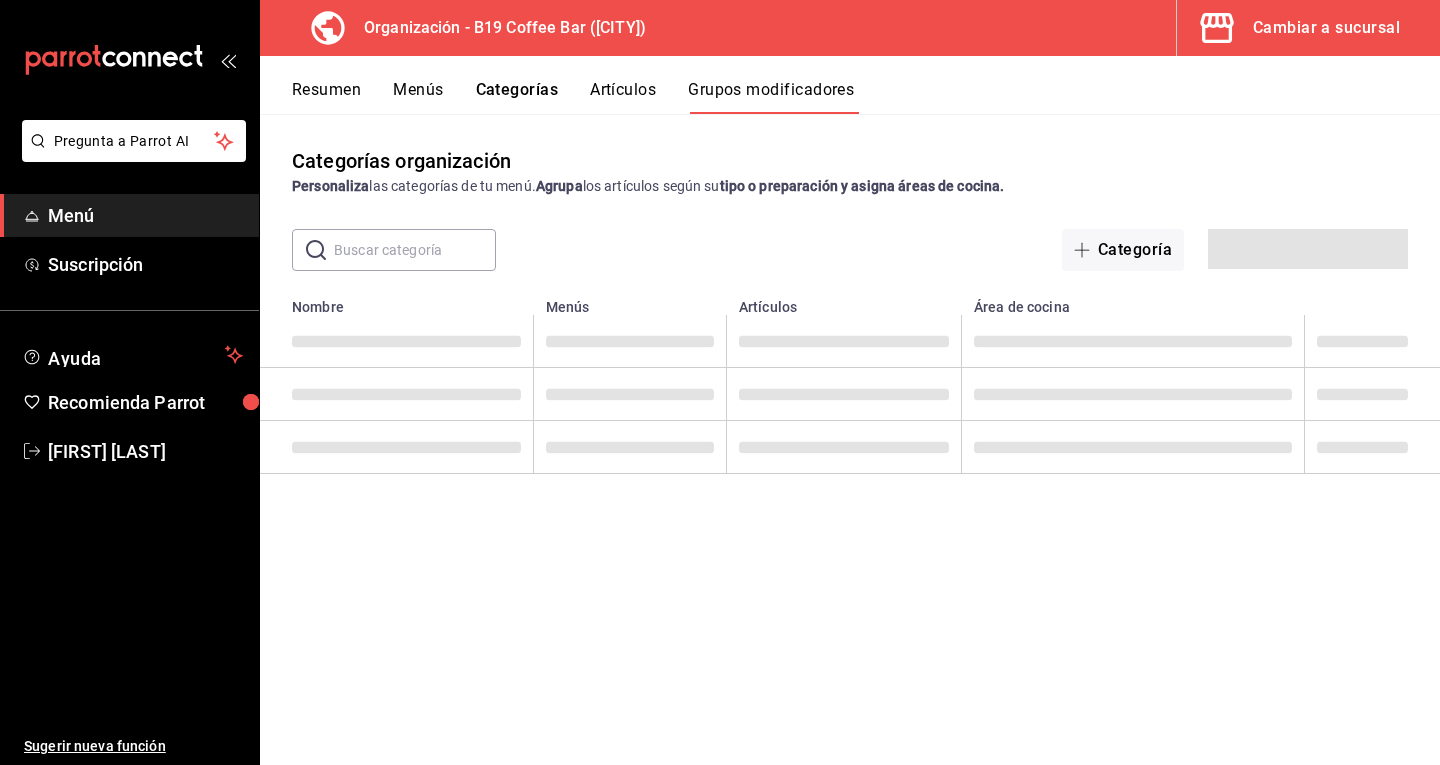 click on "Menús" at bounding box center [418, 97] 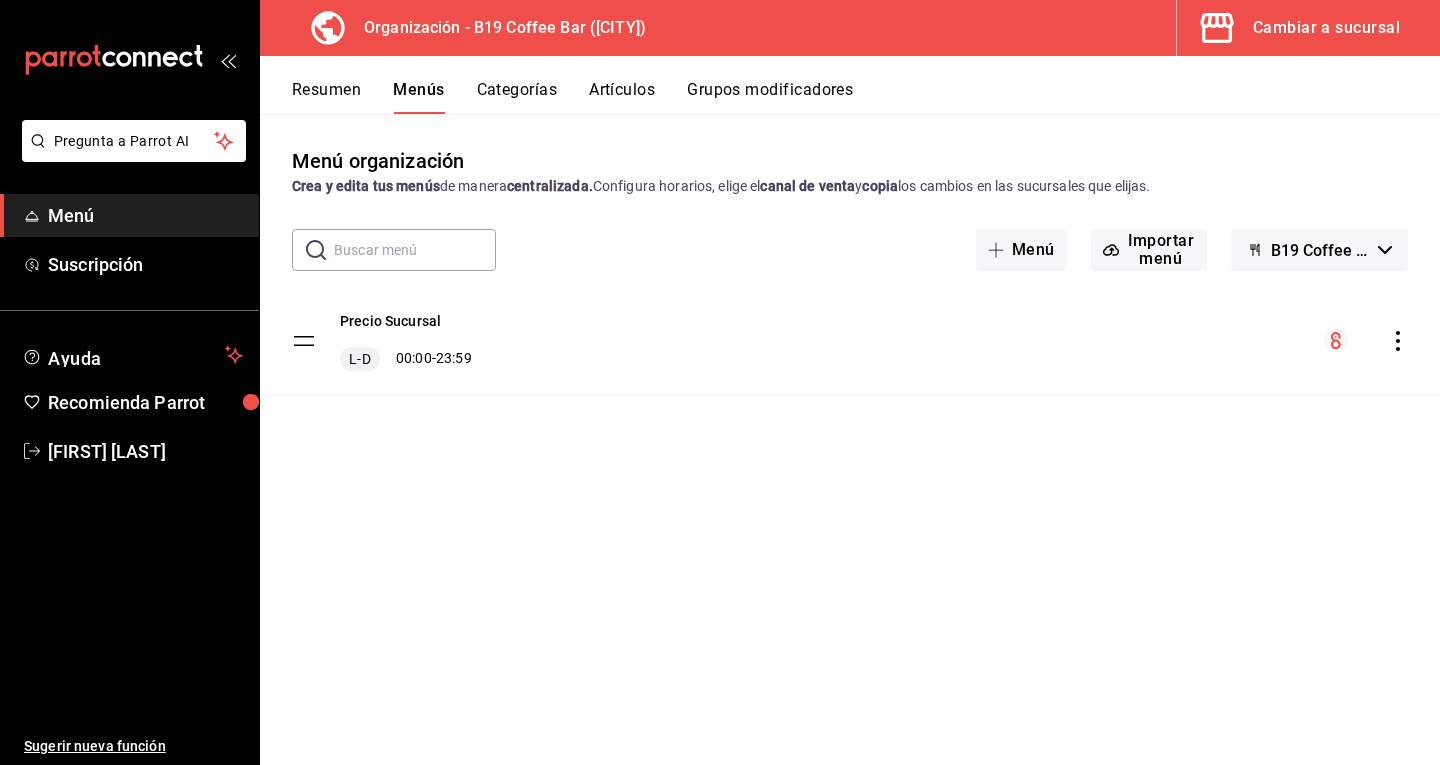 click at bounding box center [1366, 341] 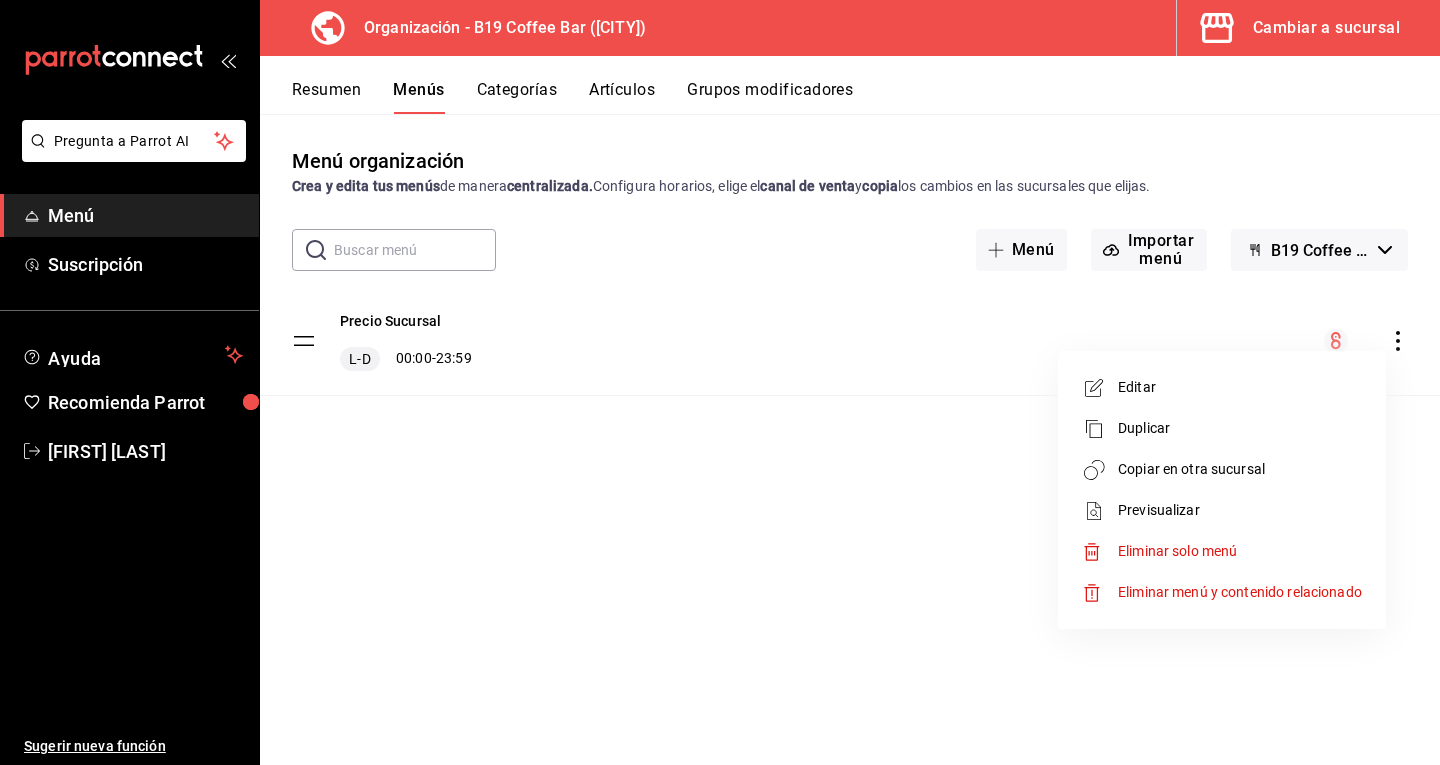 drag, startPoint x: 920, startPoint y: 584, endPoint x: 930, endPoint y: 579, distance: 11.18034 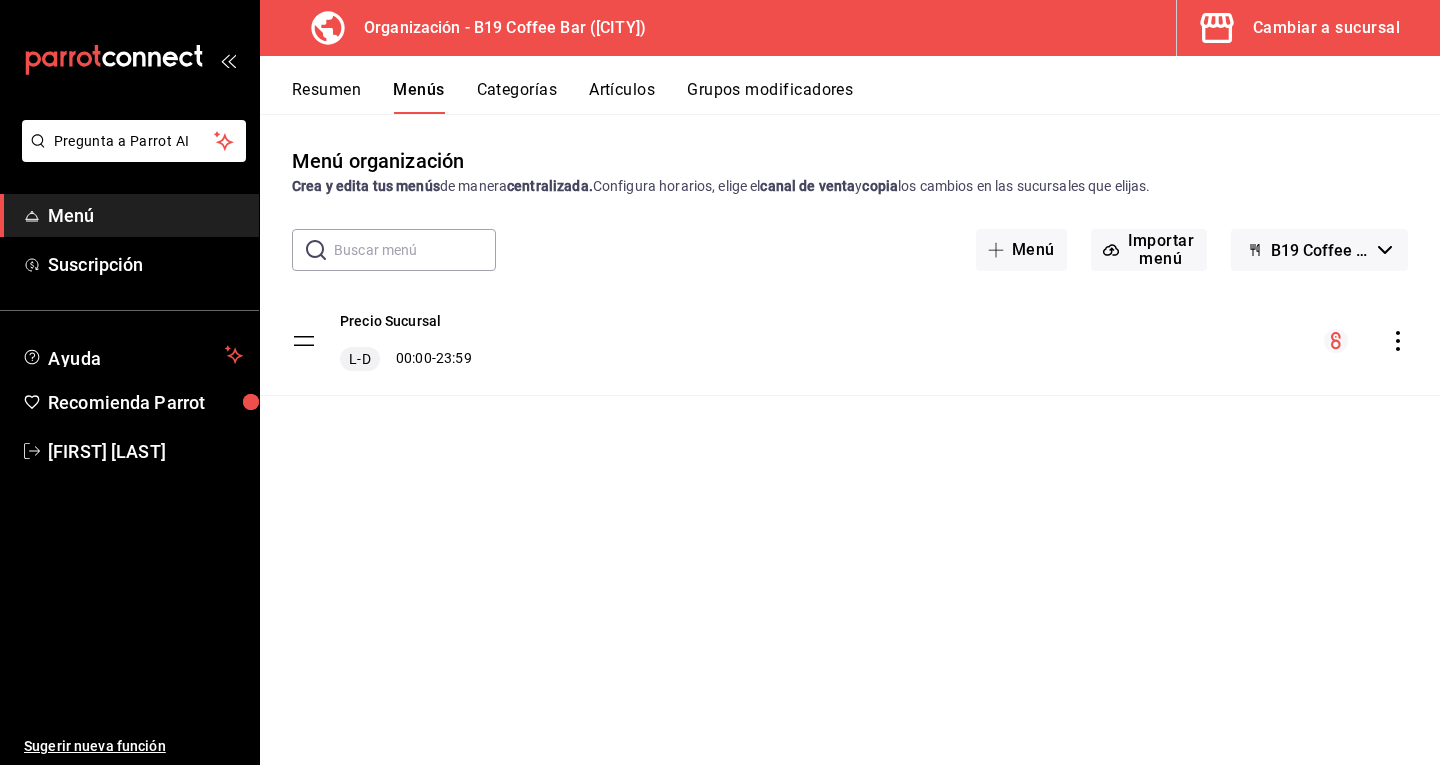click at bounding box center (1366, 341) 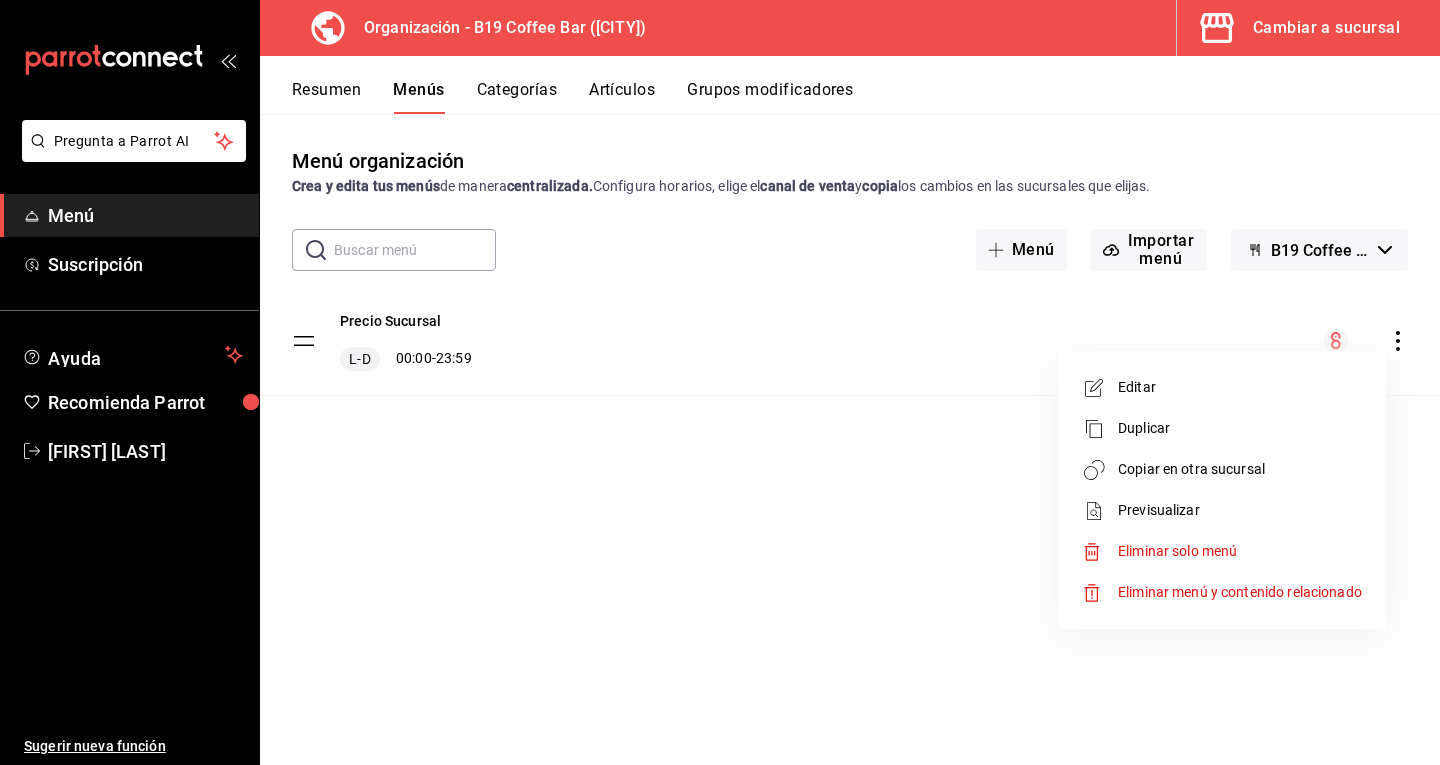 click on "Duplicar" at bounding box center (1240, 428) 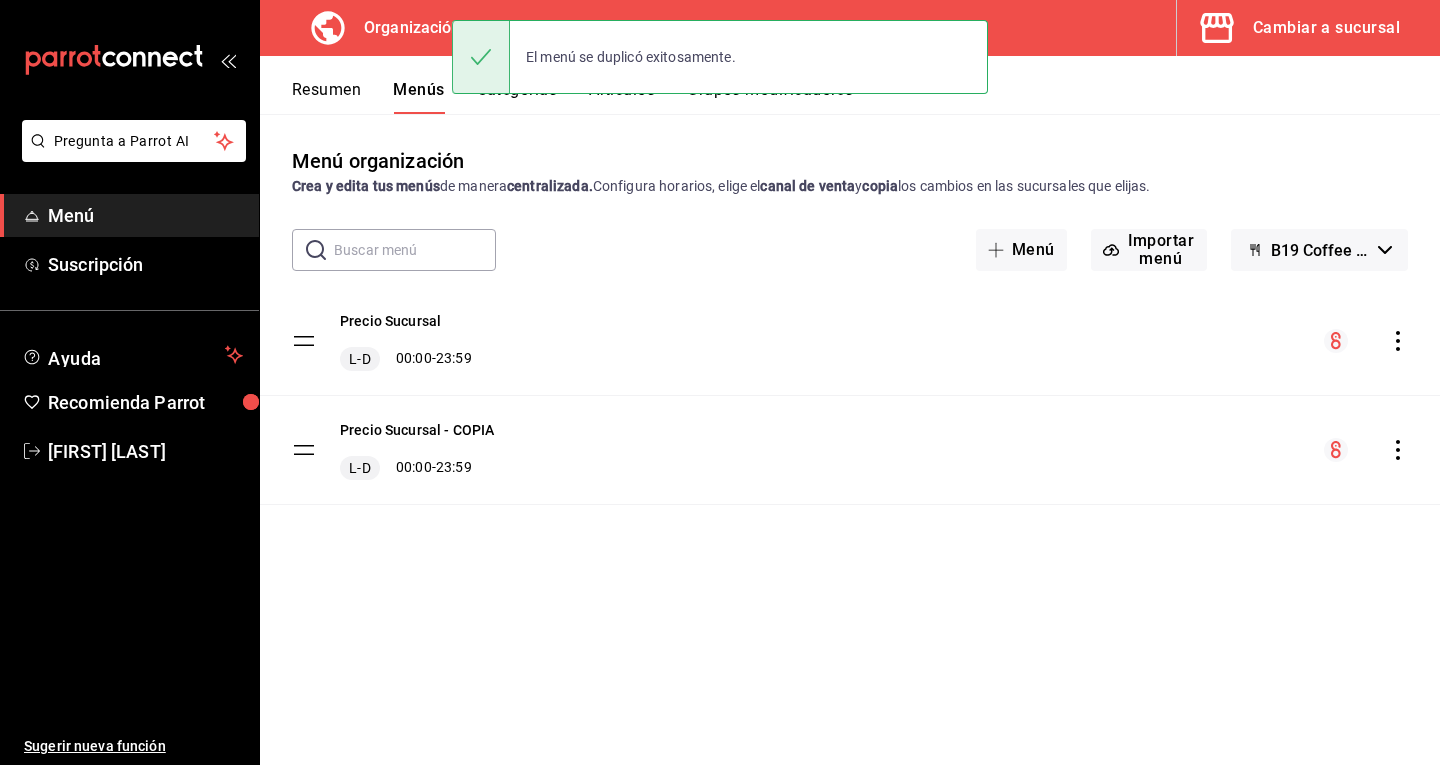 click 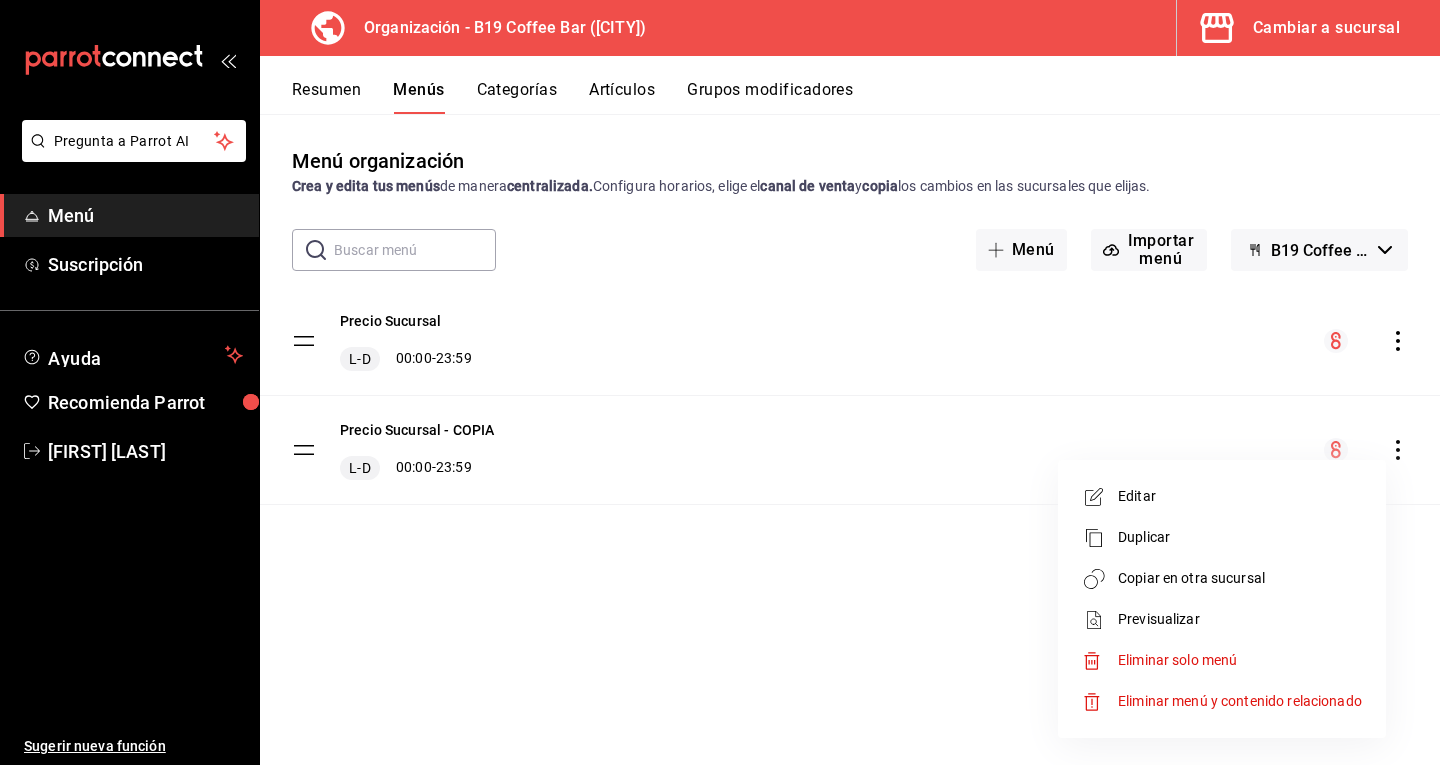 click on "Eliminar solo menú" at bounding box center (1222, 660) 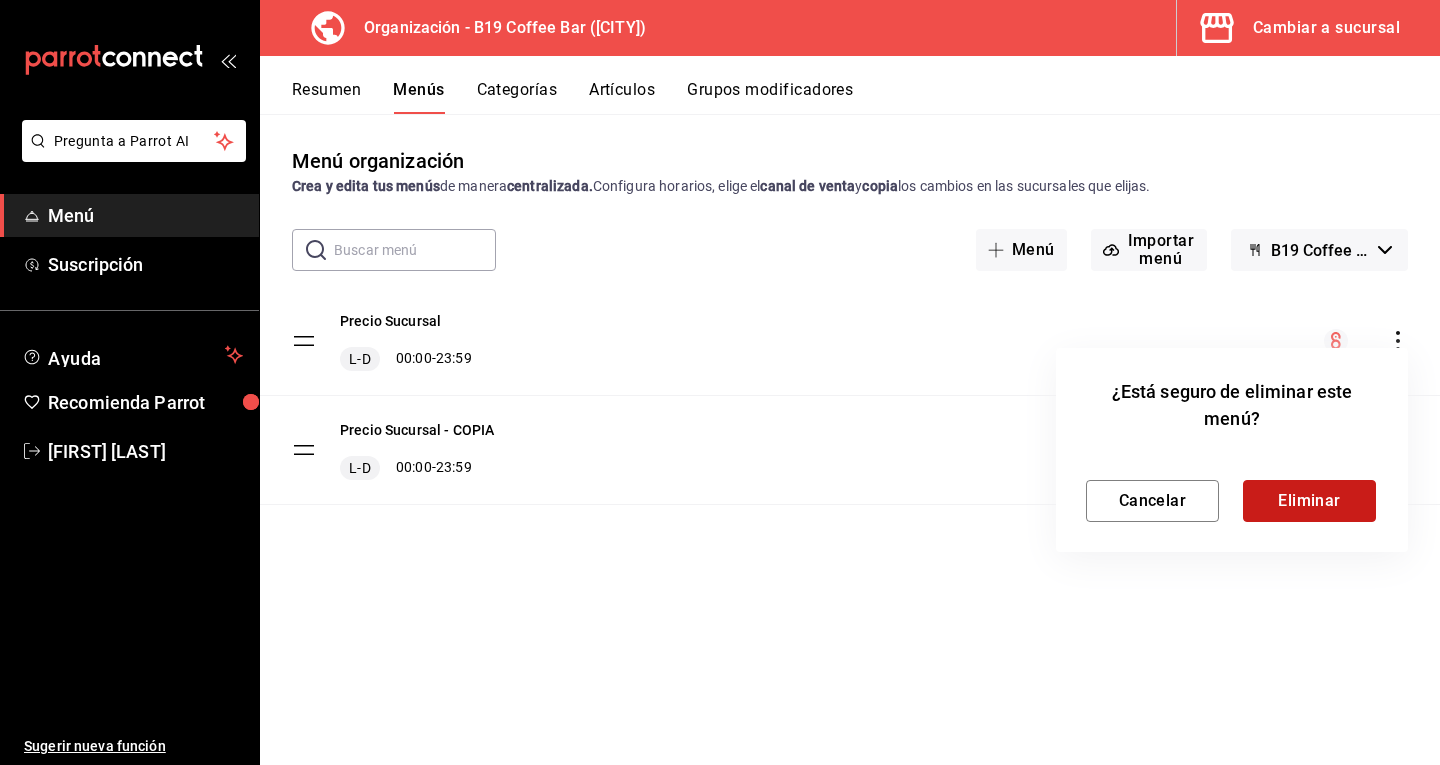 click on "Eliminar" at bounding box center [1309, 501] 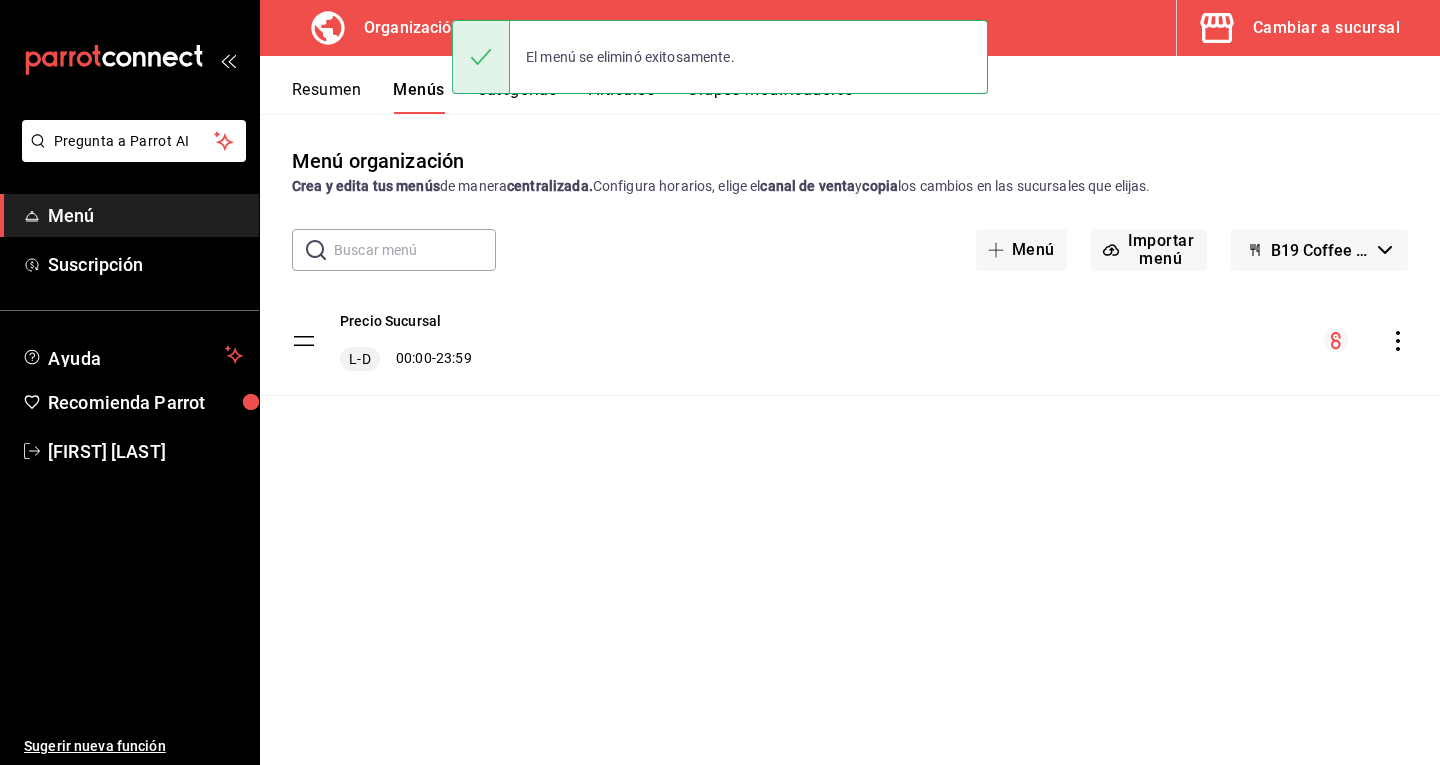 click 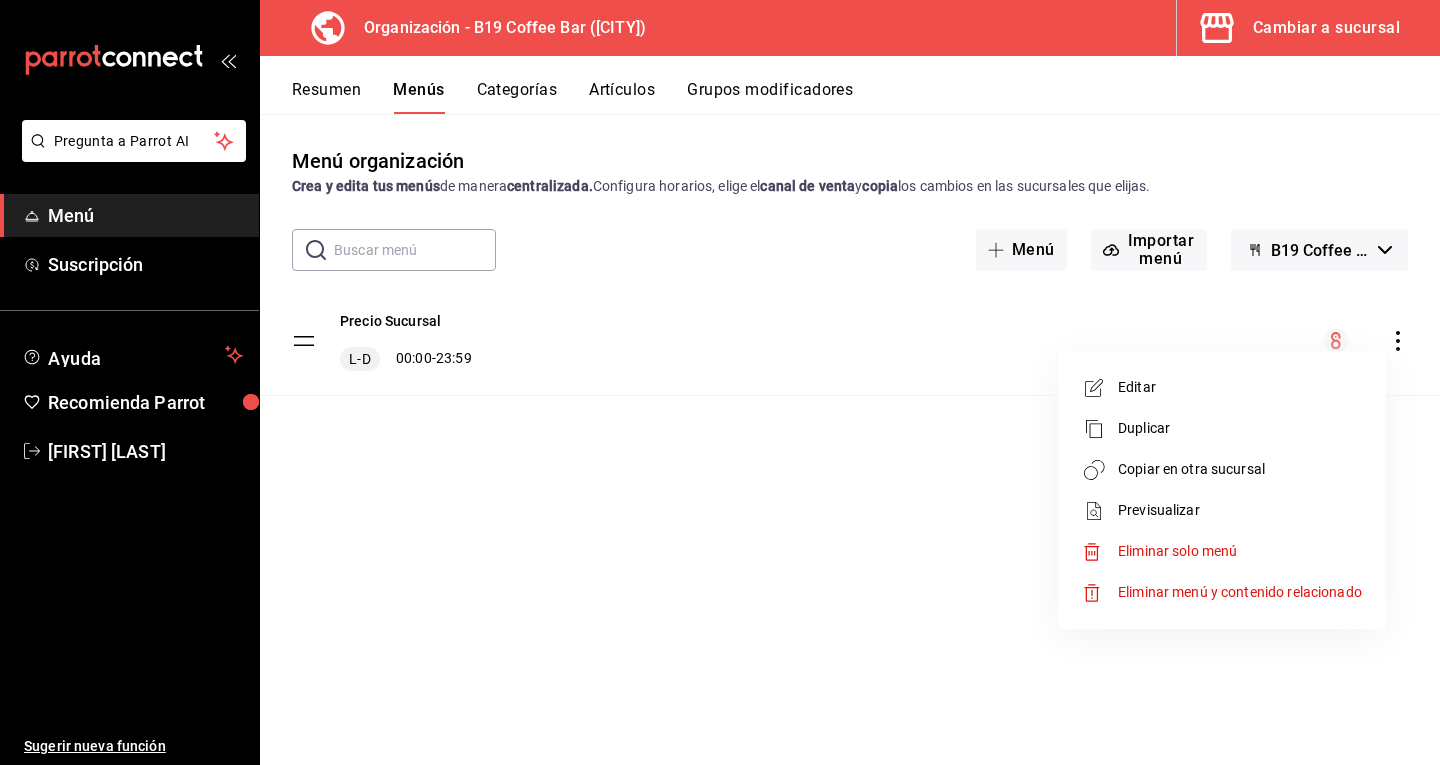click on "Copiar en otra sucursal" at bounding box center [1240, 469] 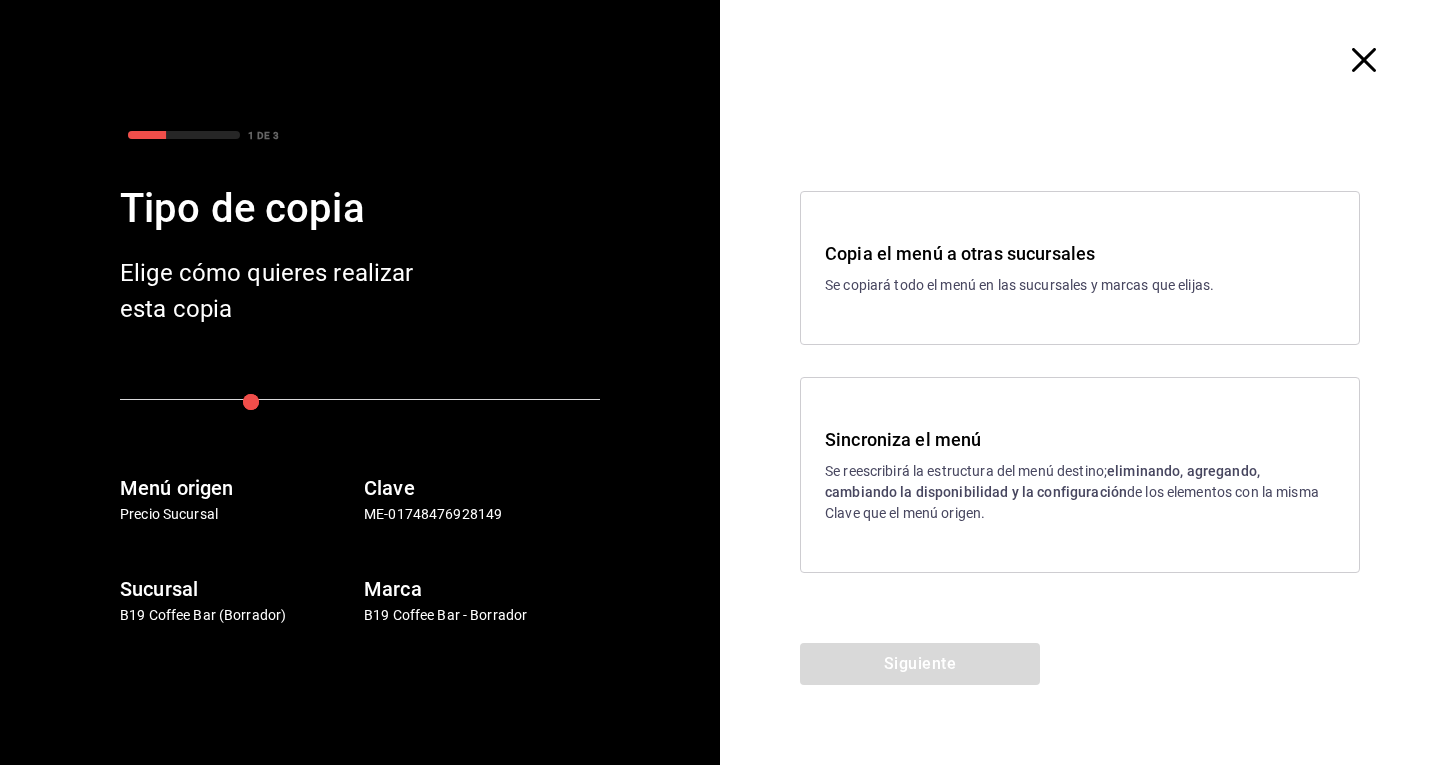 click on "Se reescribirá la estructura del menú destino;  eliminando, agregando, cambiando la disponibilidad y la configuración  de los elementos con la misma Clave que el menú origen." at bounding box center [1080, 492] 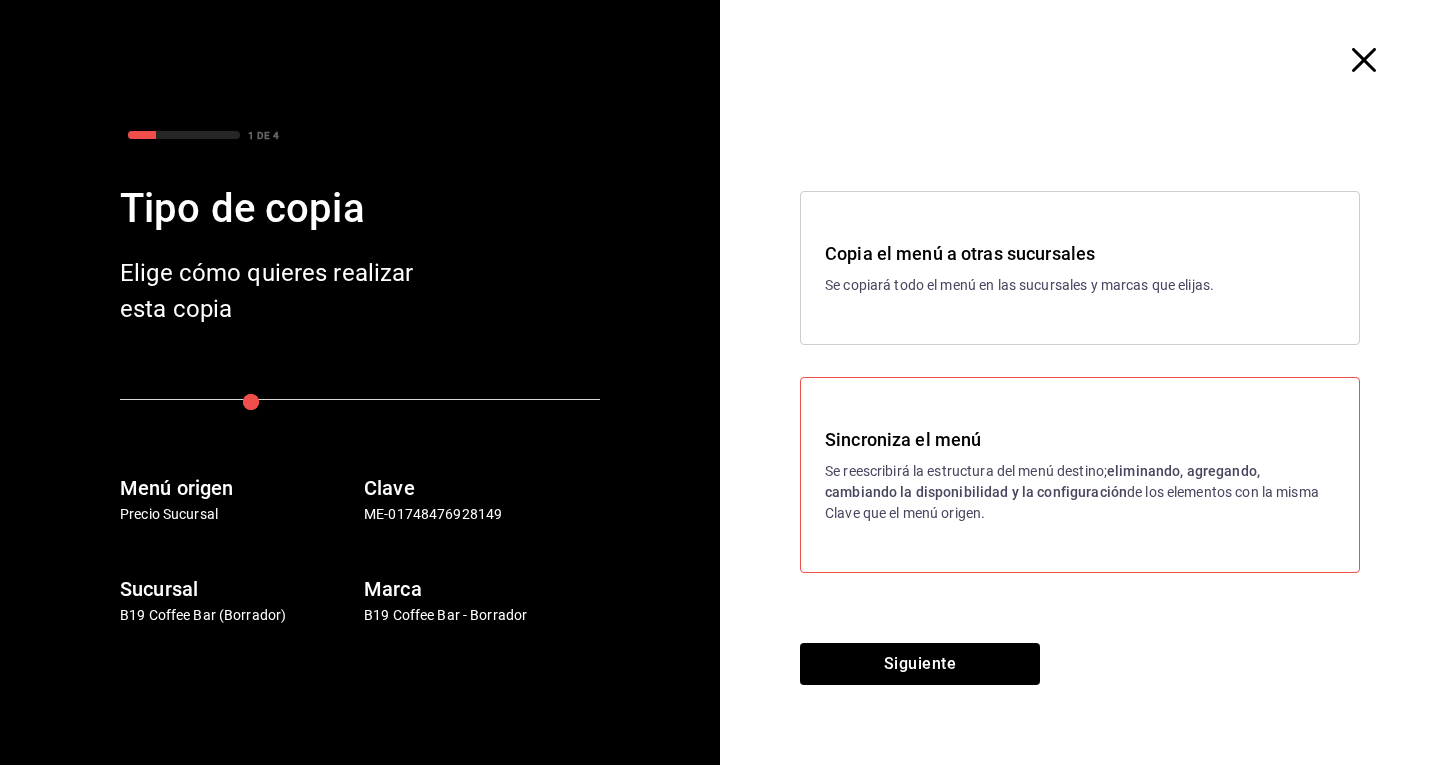 click on "Se reescribirá la estructura del menú destino;  eliminando, agregando, cambiando la disponibilidad y la configuración  de los elementos con la misma Clave que el menú origen." at bounding box center (1080, 492) 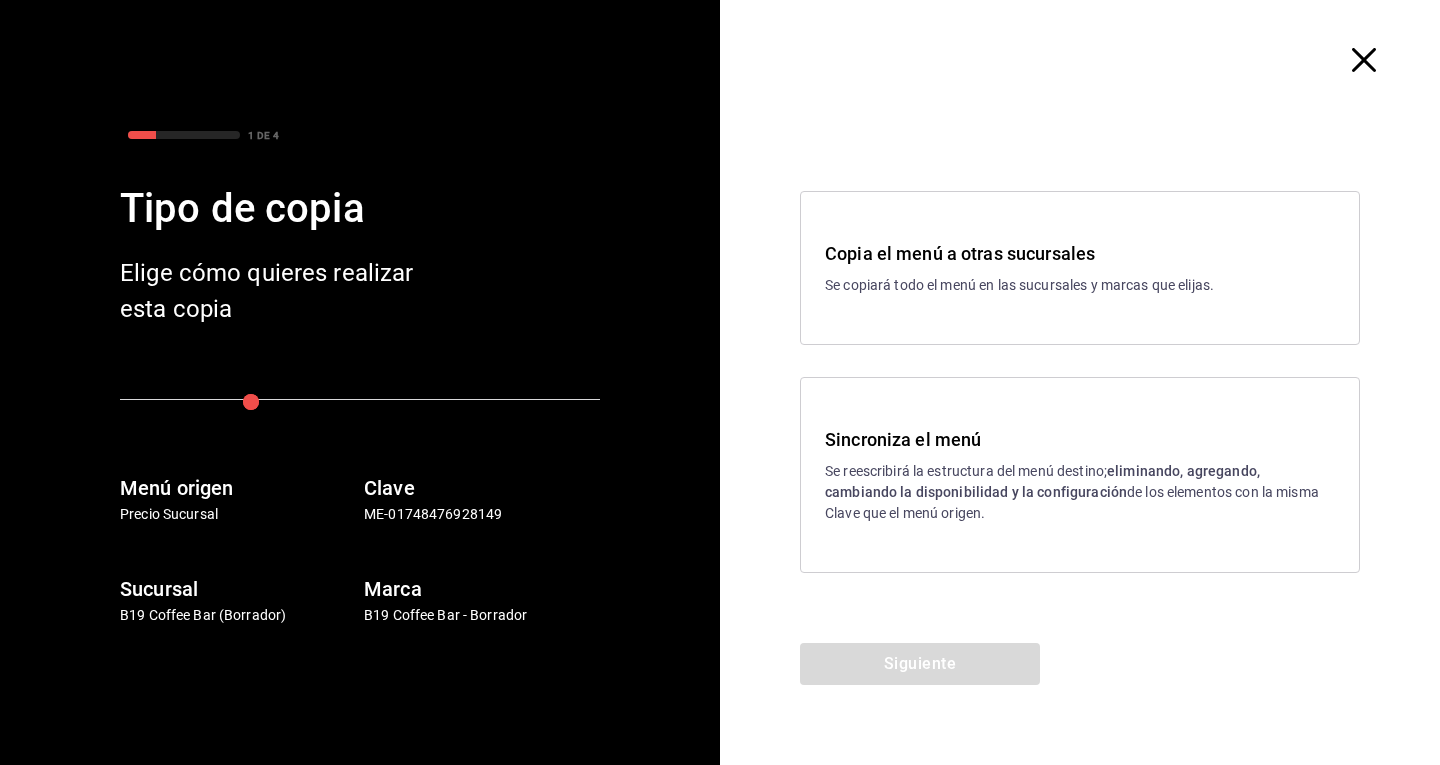 click on "Copia el menú a otras sucursales Se copiará todo el menú en las sucursales y marcas que elijas. Sincroniza el menú Se reescribirá la estructura del menú destino;  eliminando, agregando, cambiando la disponibilidad y la configuración  de los elementos con la misma Clave que el menú origen." at bounding box center (1080, 382) 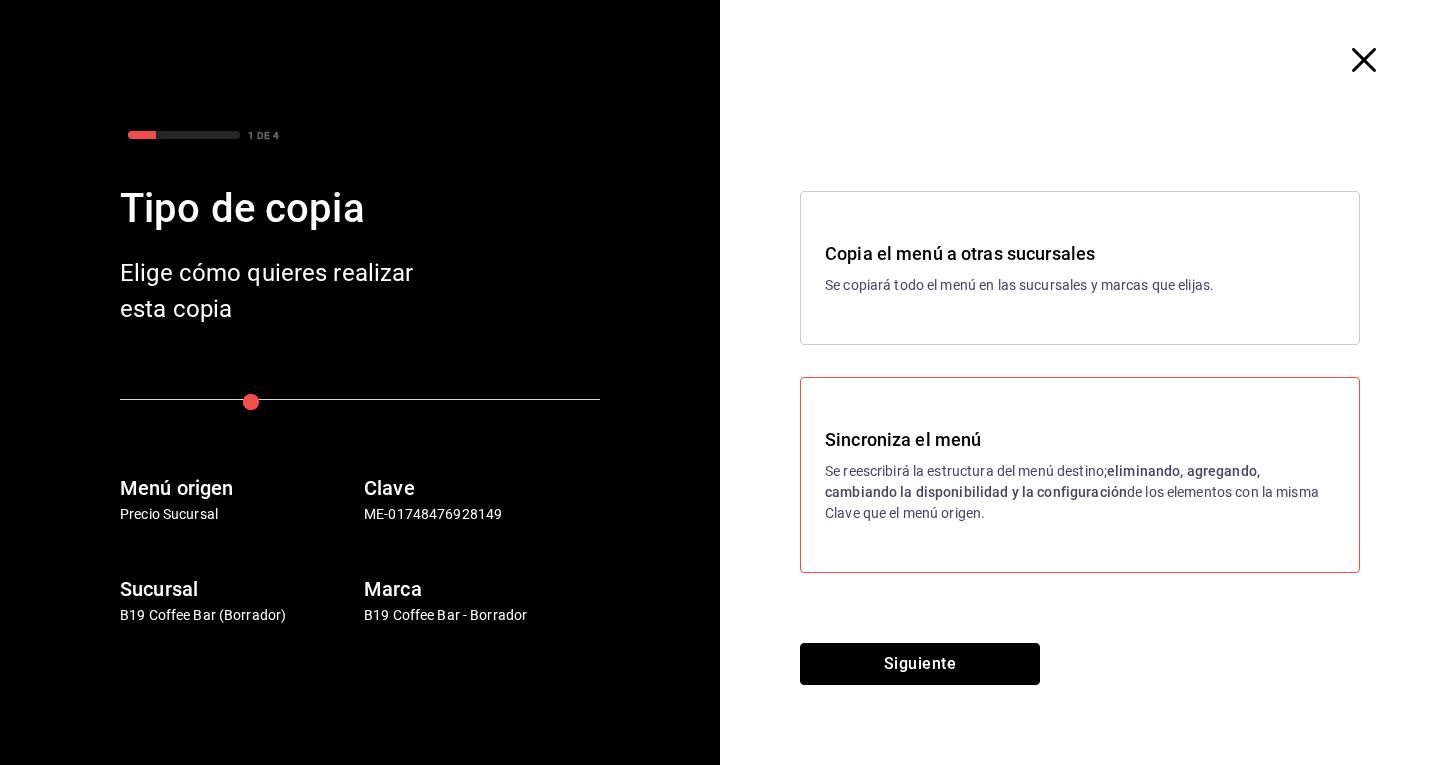 click on "Siguiente" at bounding box center (920, 664) 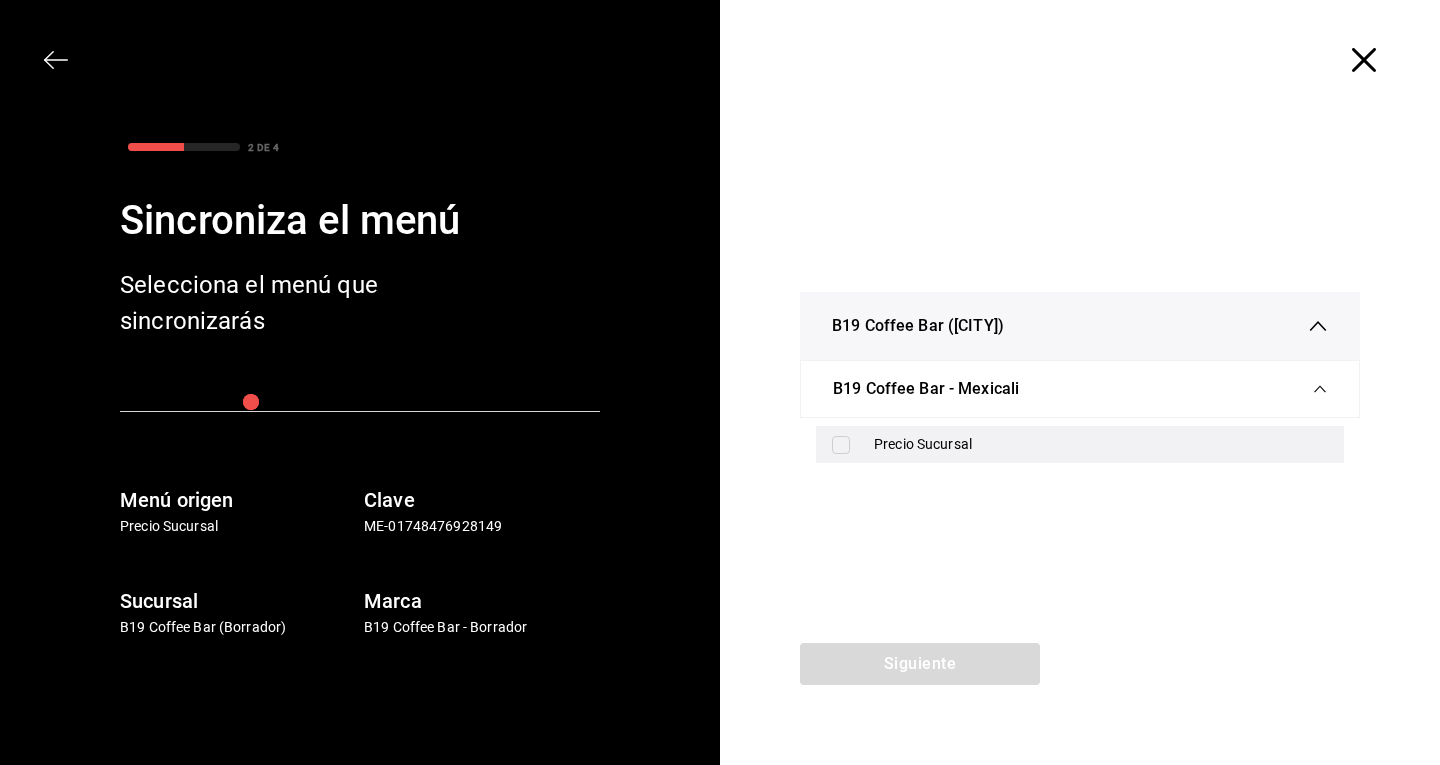 click on "Precio Sucursal" at bounding box center [1080, 444] 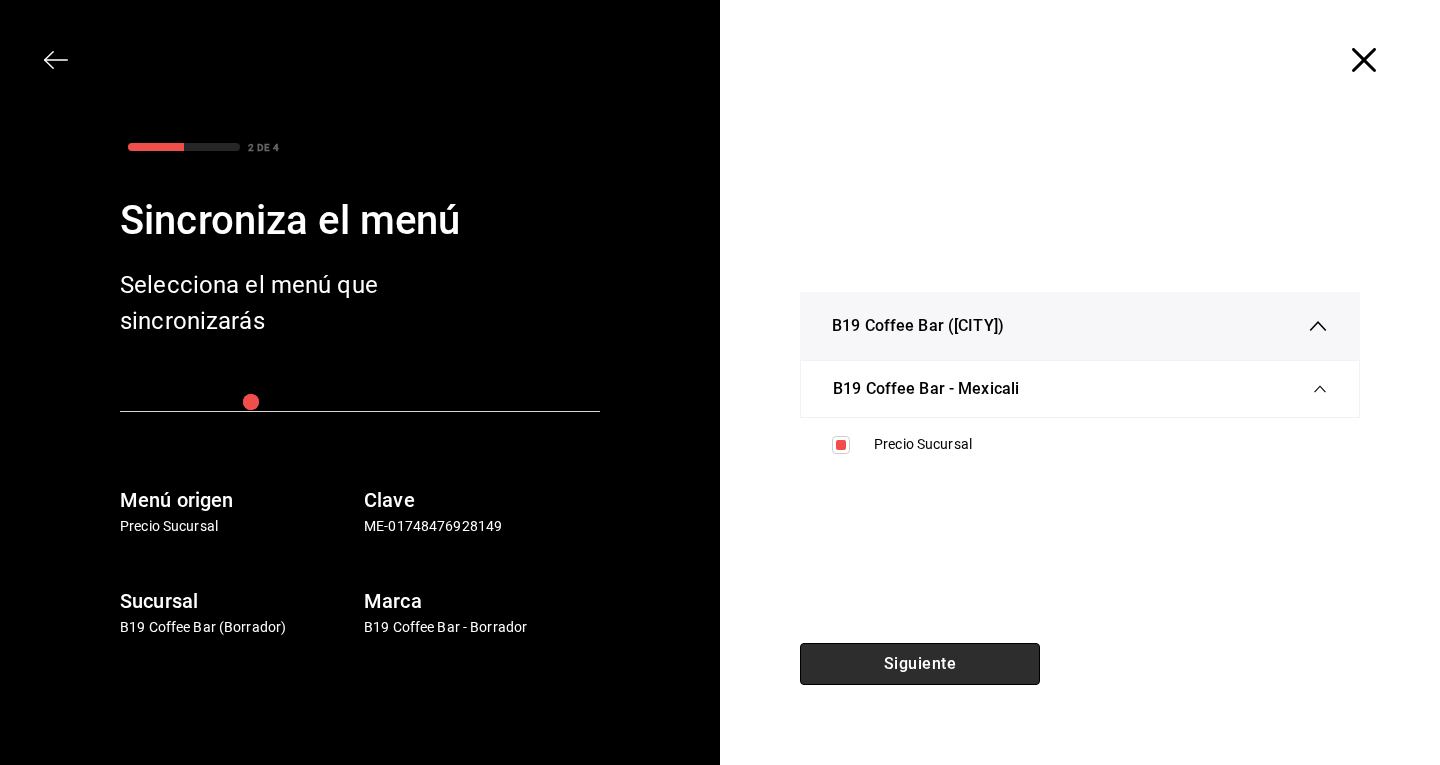 click on "Siguiente" at bounding box center (920, 664) 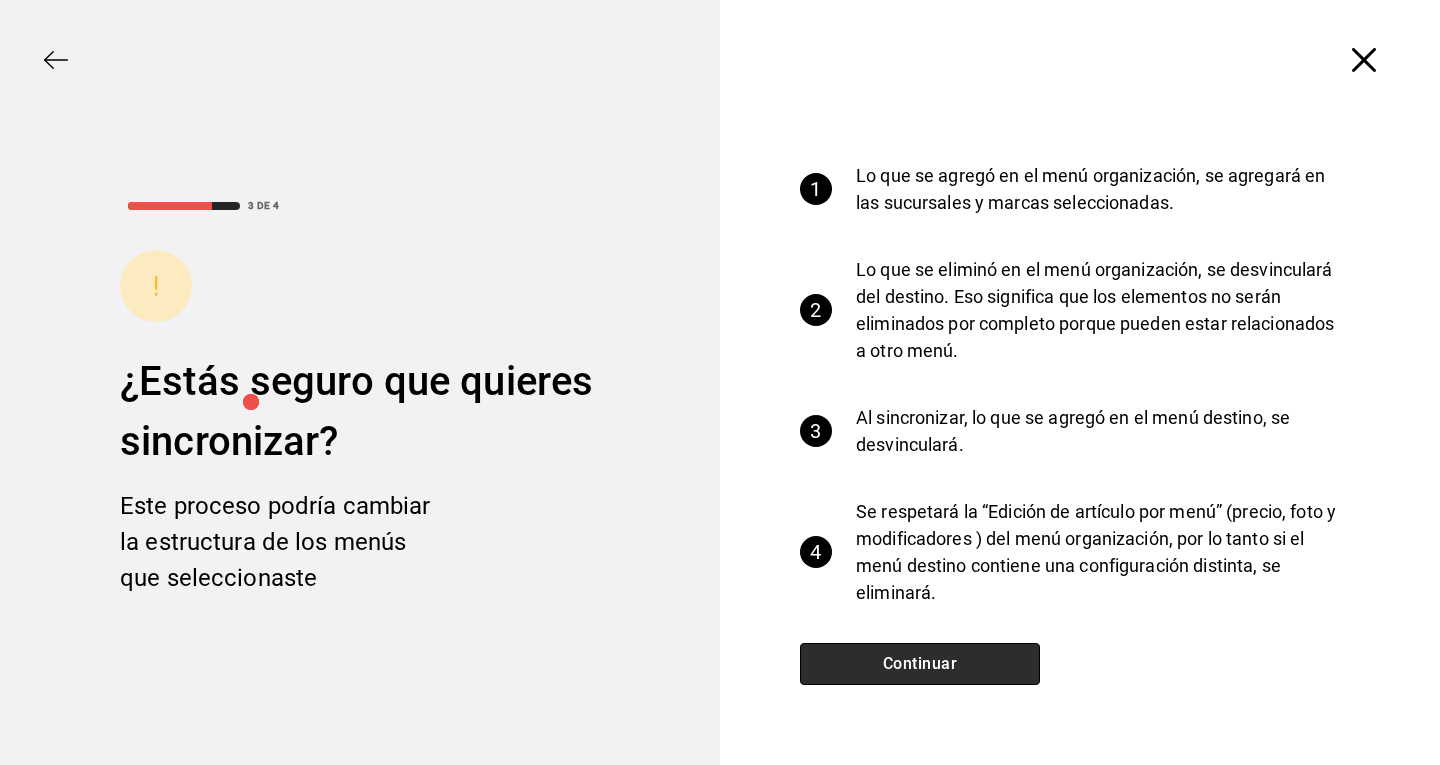 click on "Continuar" at bounding box center (920, 664) 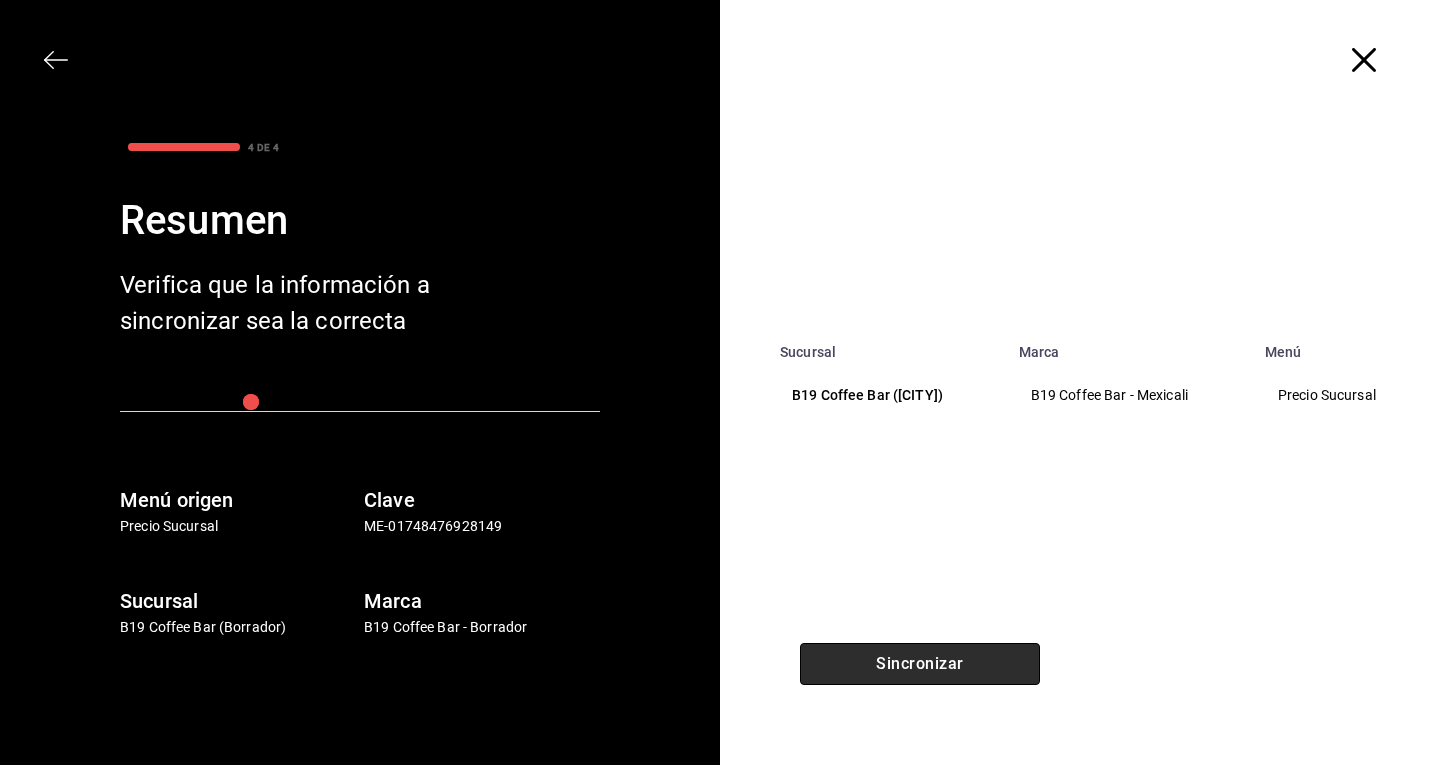 click on "Sincronizar" at bounding box center (920, 664) 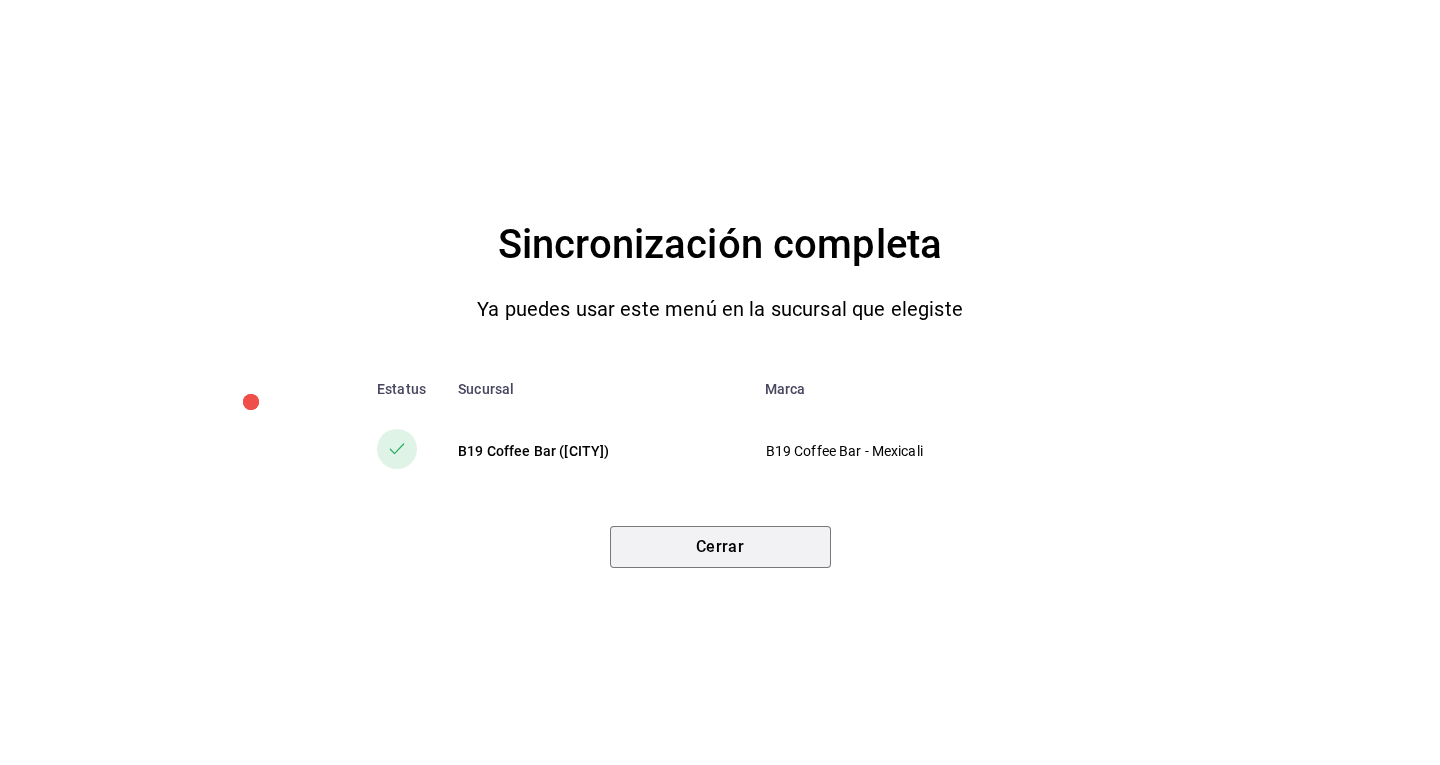 click on "Cerrar" at bounding box center [720, 547] 